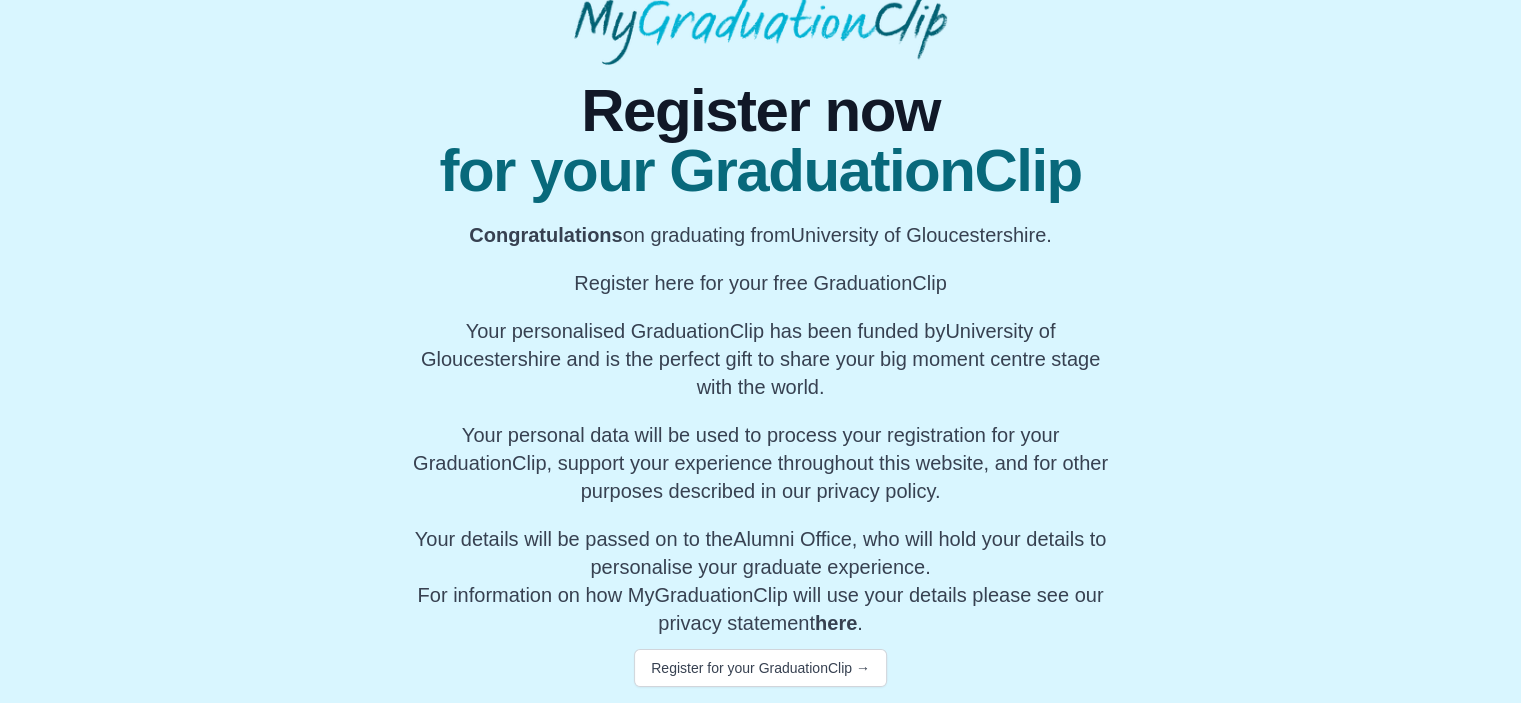 scroll, scrollTop: 172, scrollLeft: 0, axis: vertical 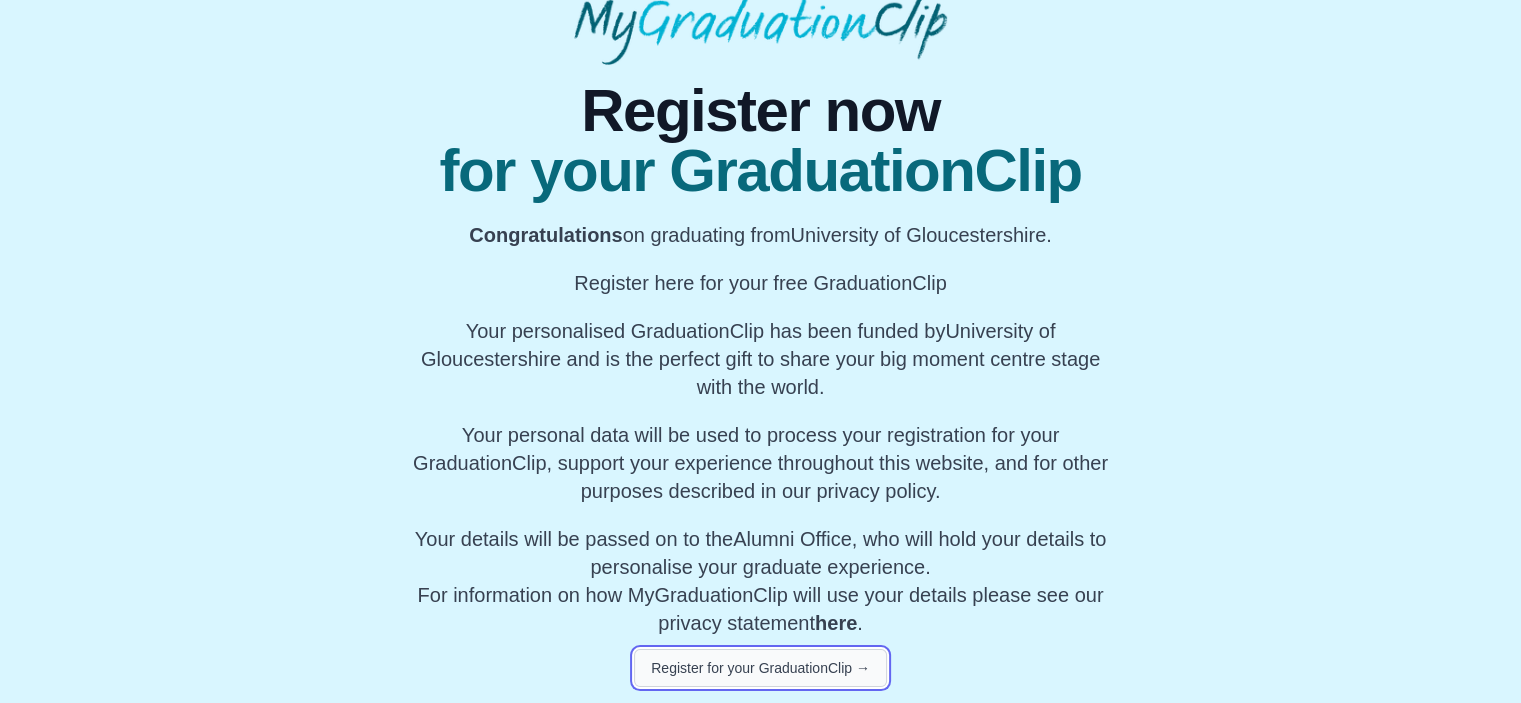 click on "Register for your GraduationClip →" at bounding box center (760, 668) 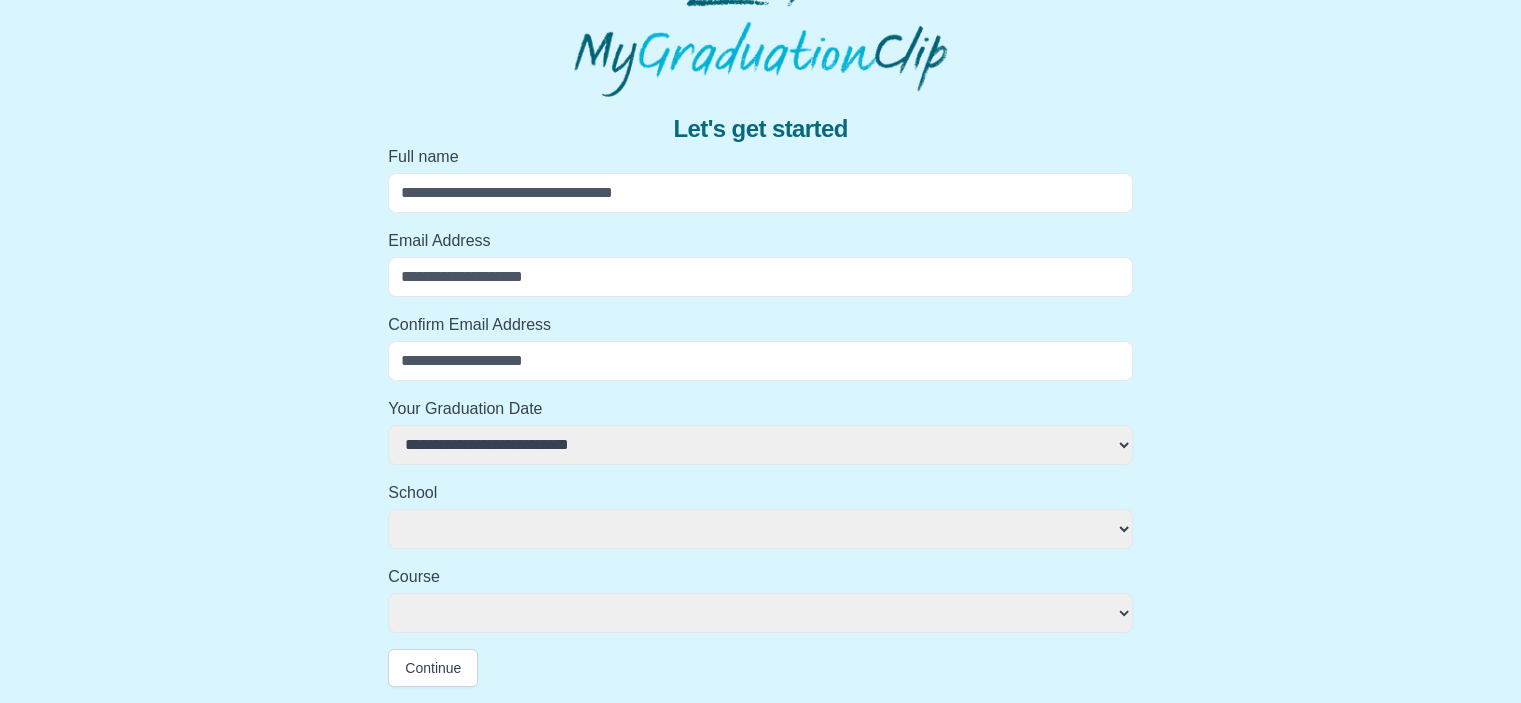 scroll, scrollTop: 80, scrollLeft: 0, axis: vertical 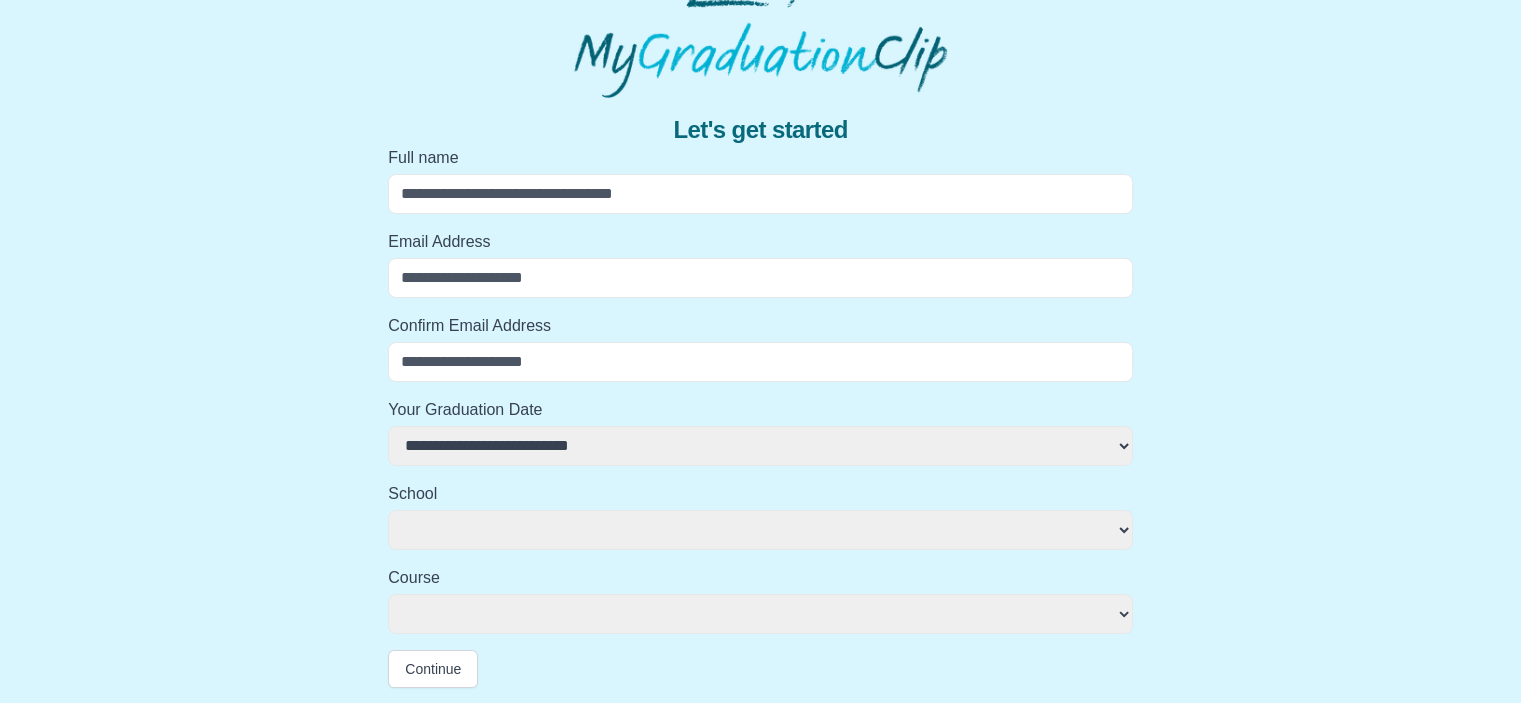 select 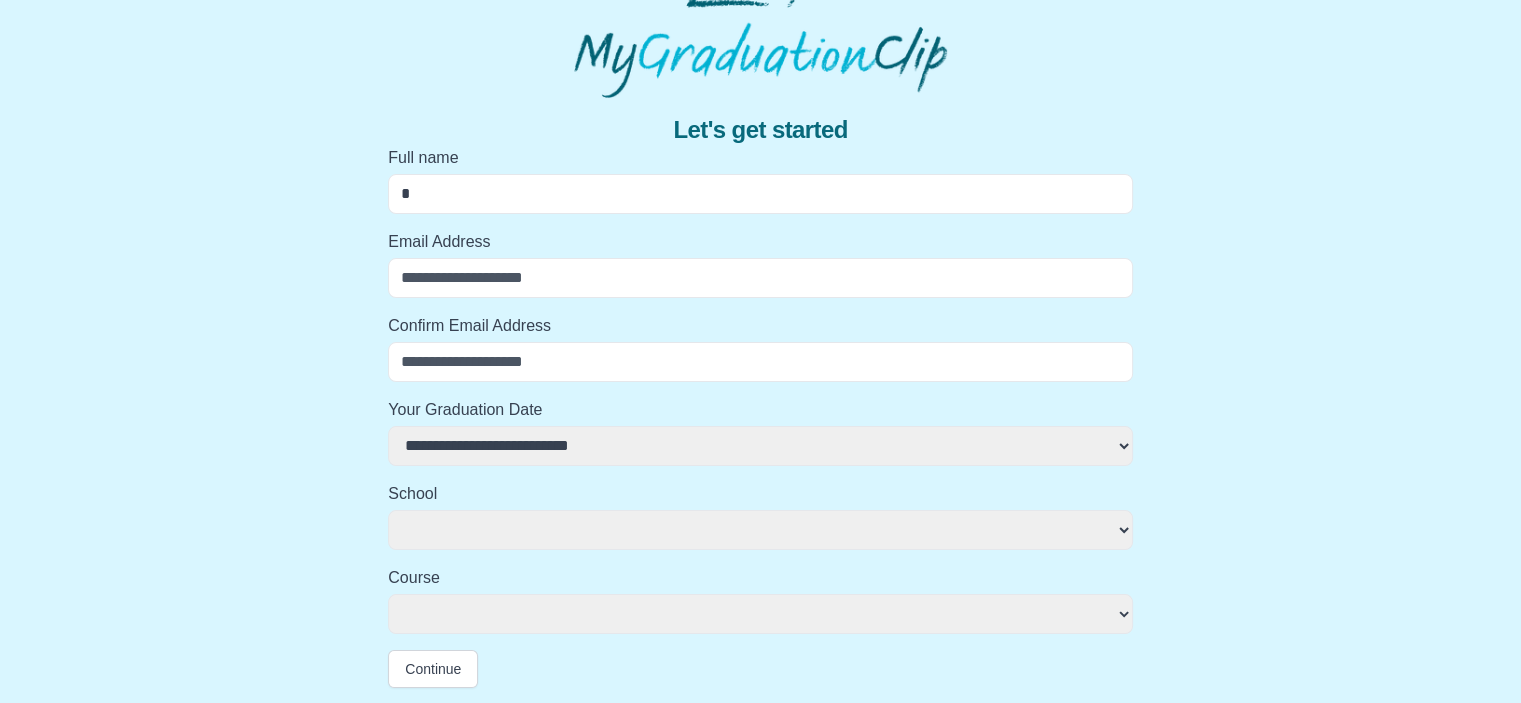 select 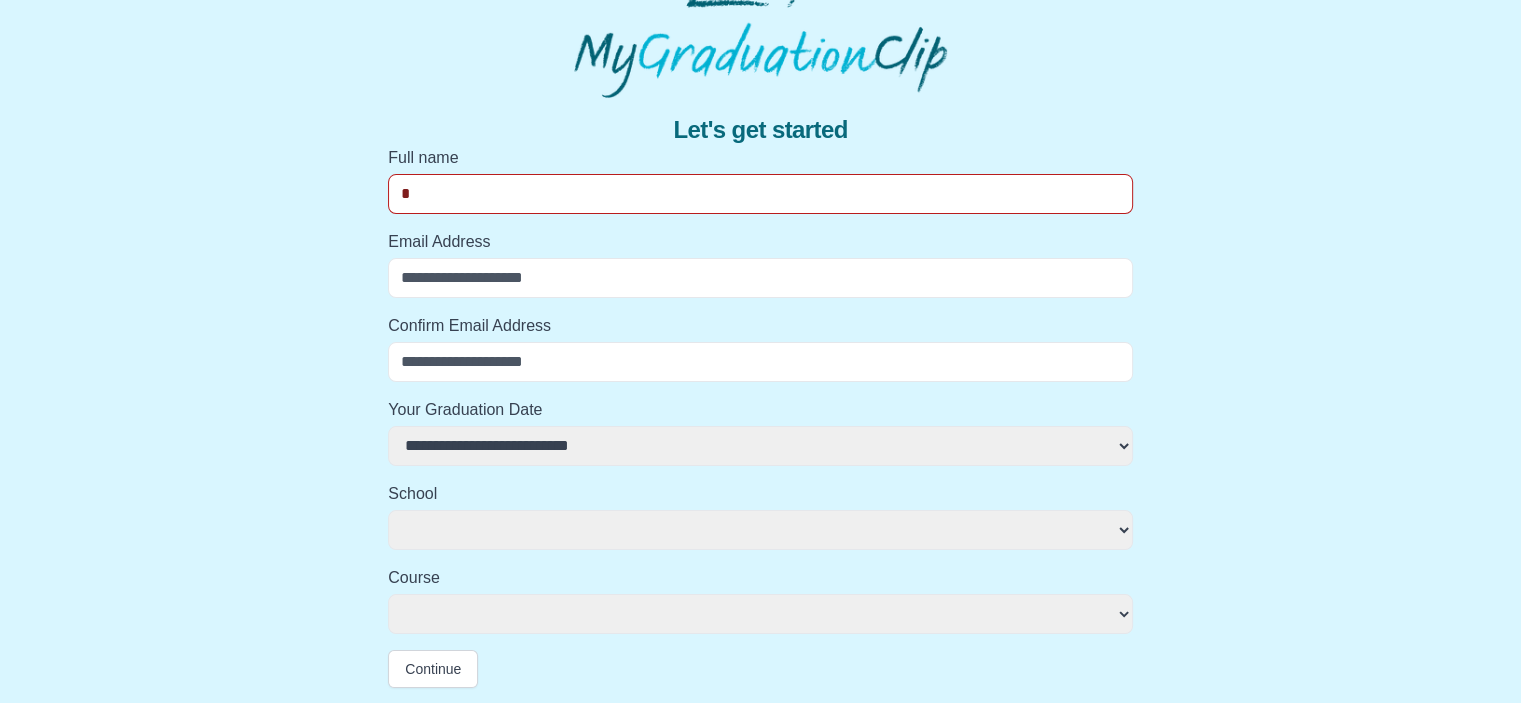 type on "**" 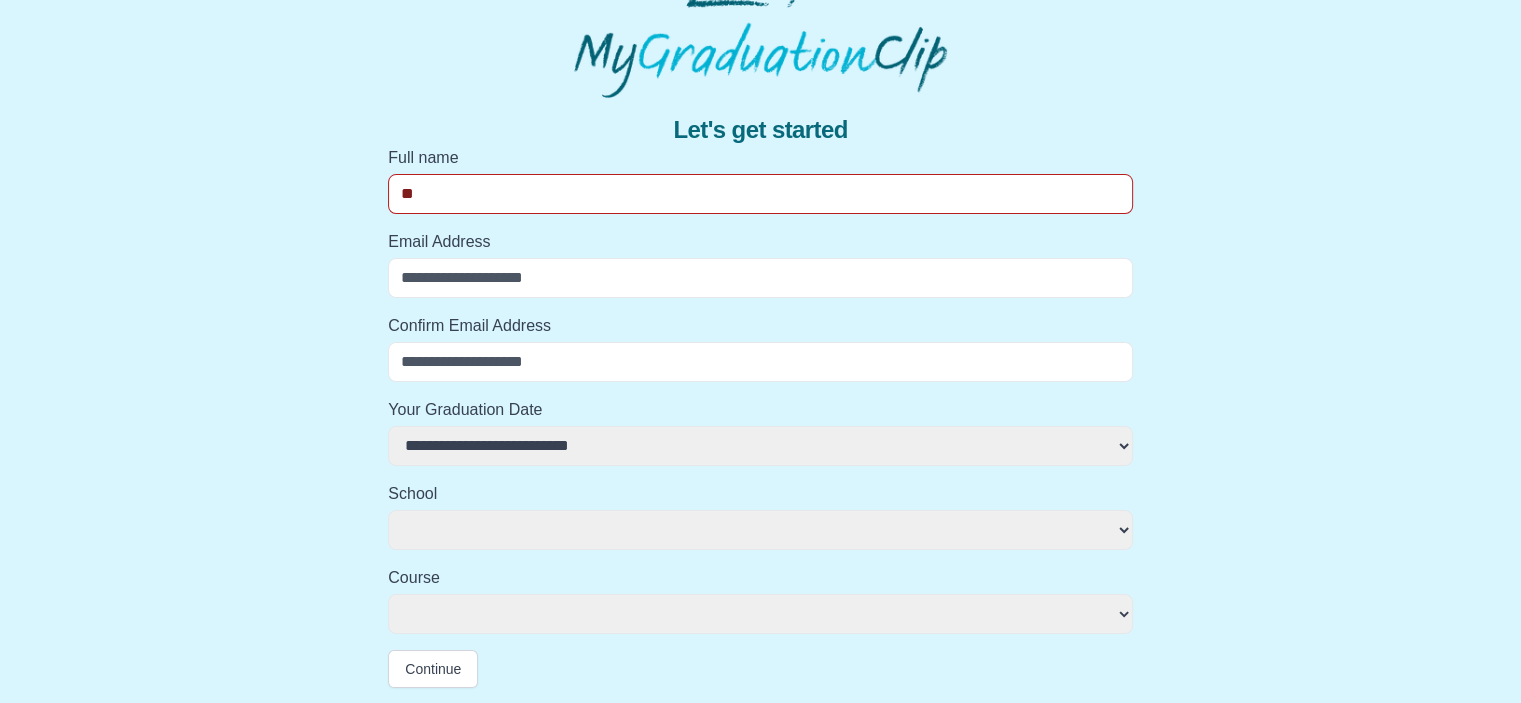select 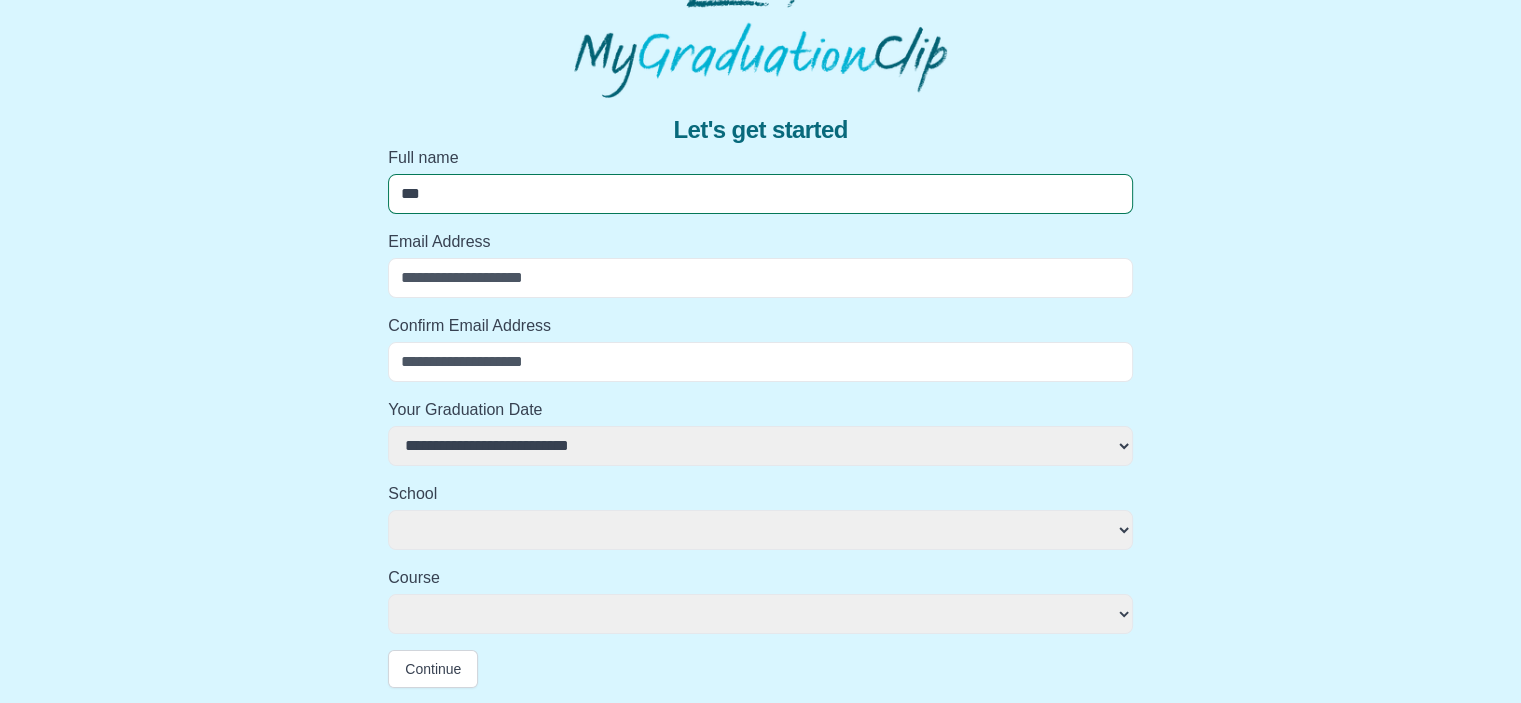 select 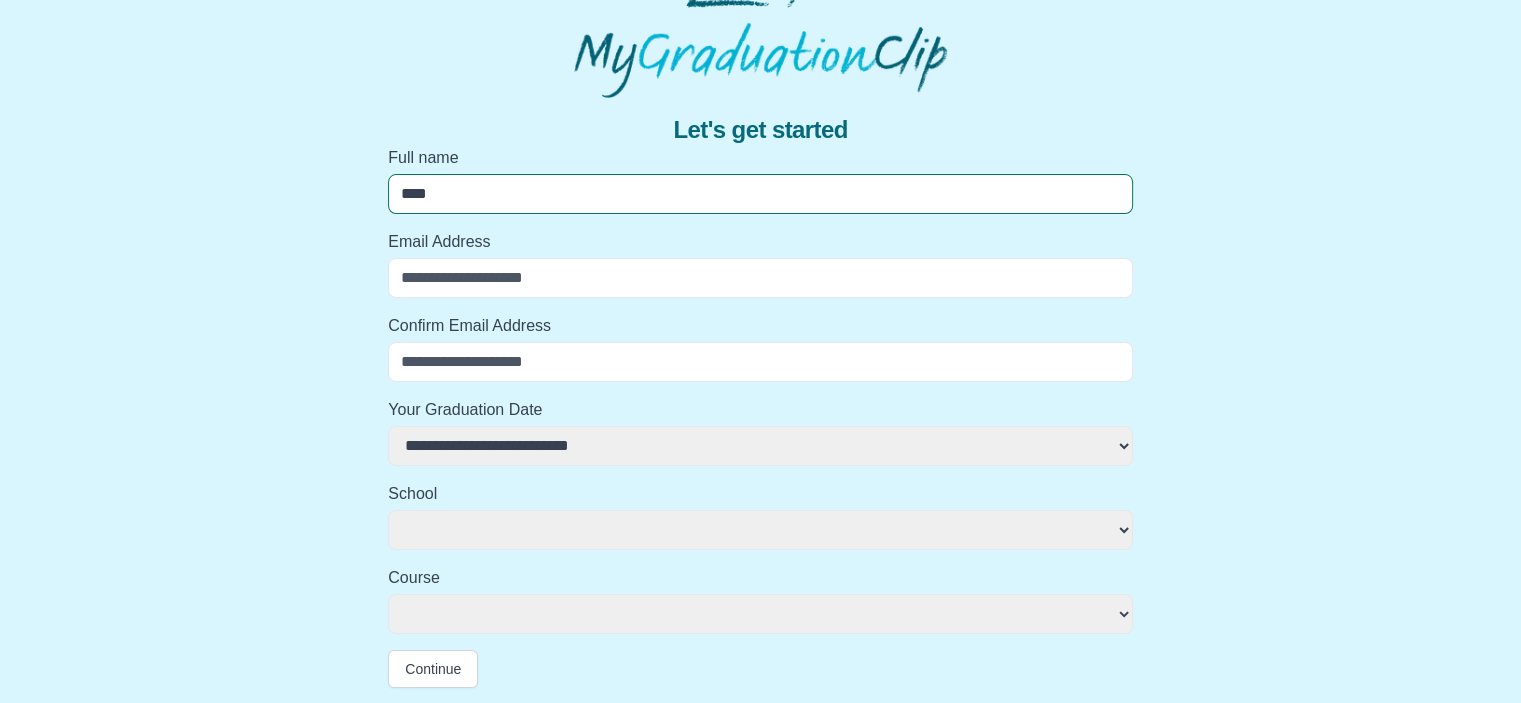 type on "*****" 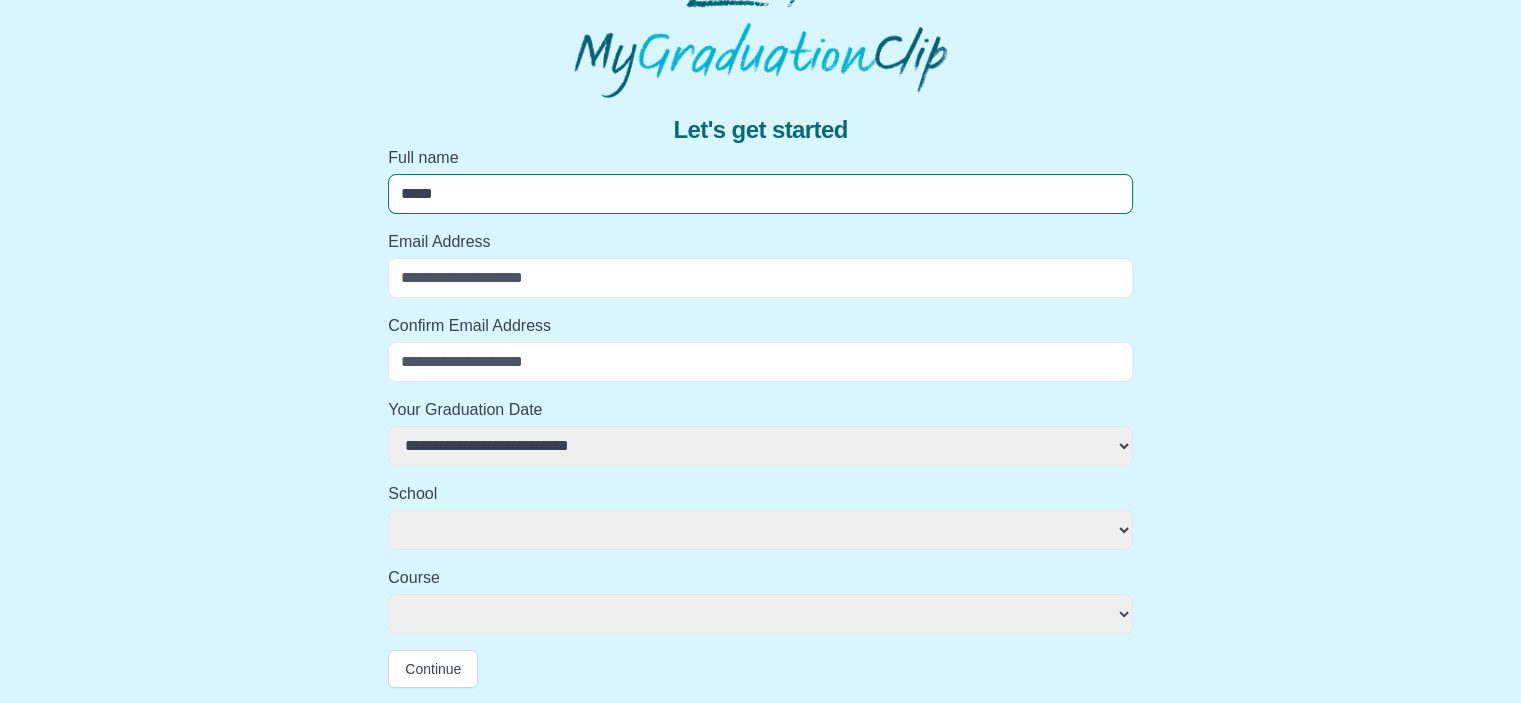 select 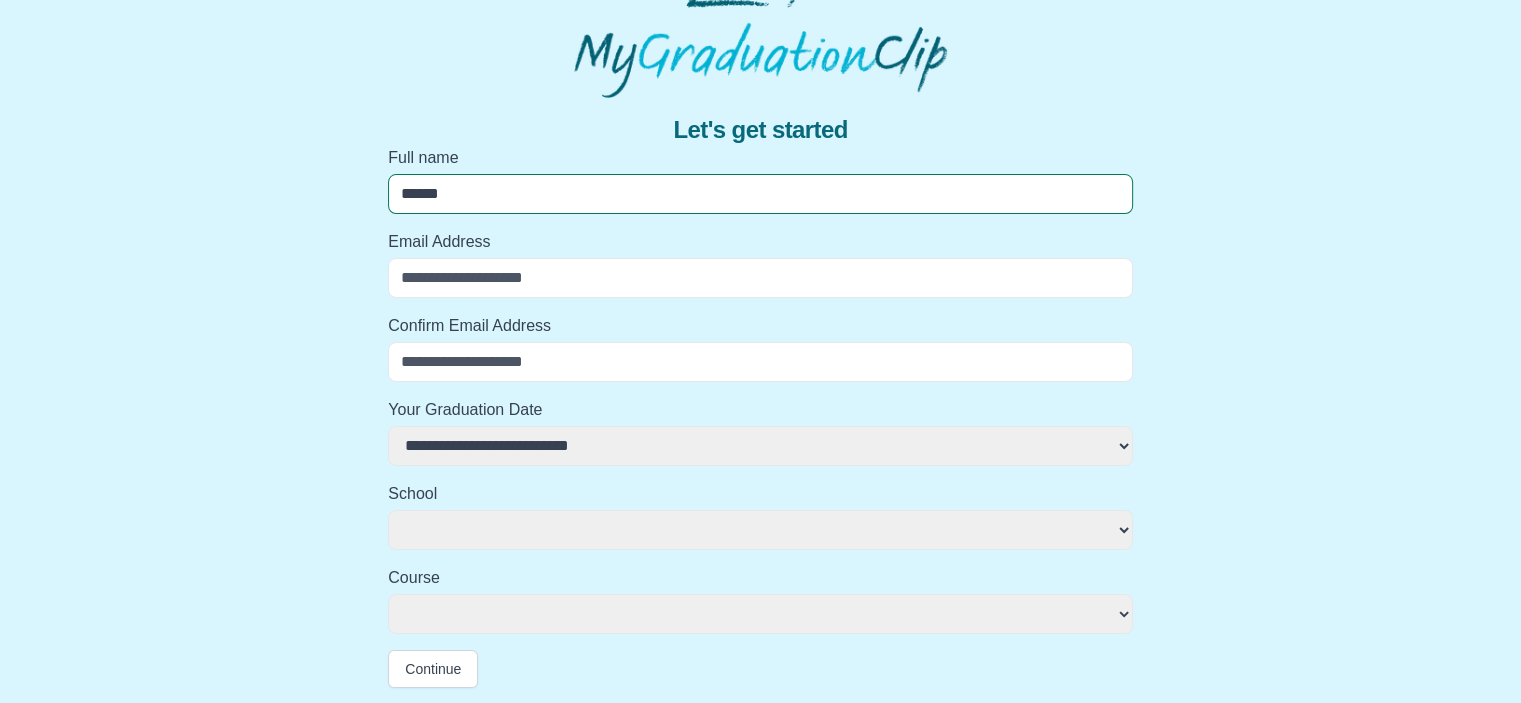 select 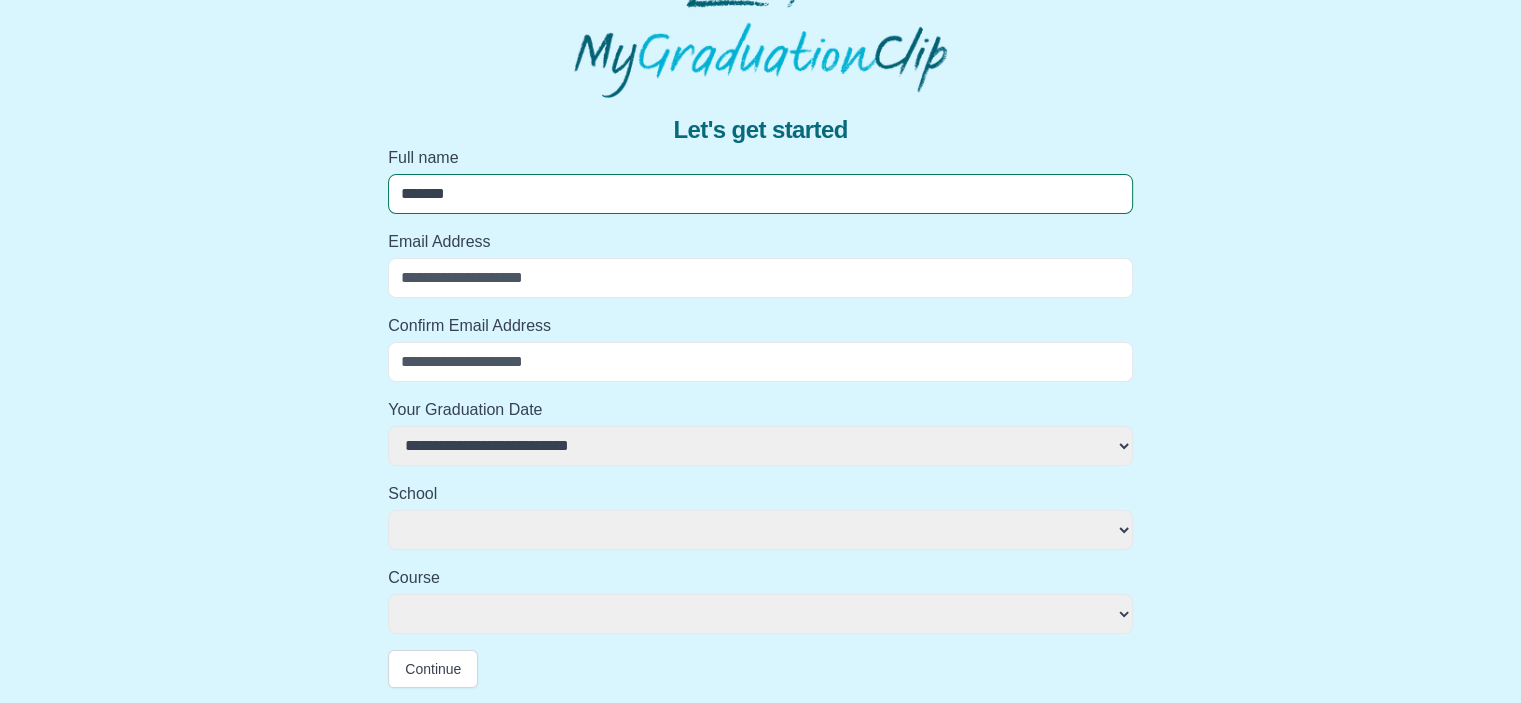 select 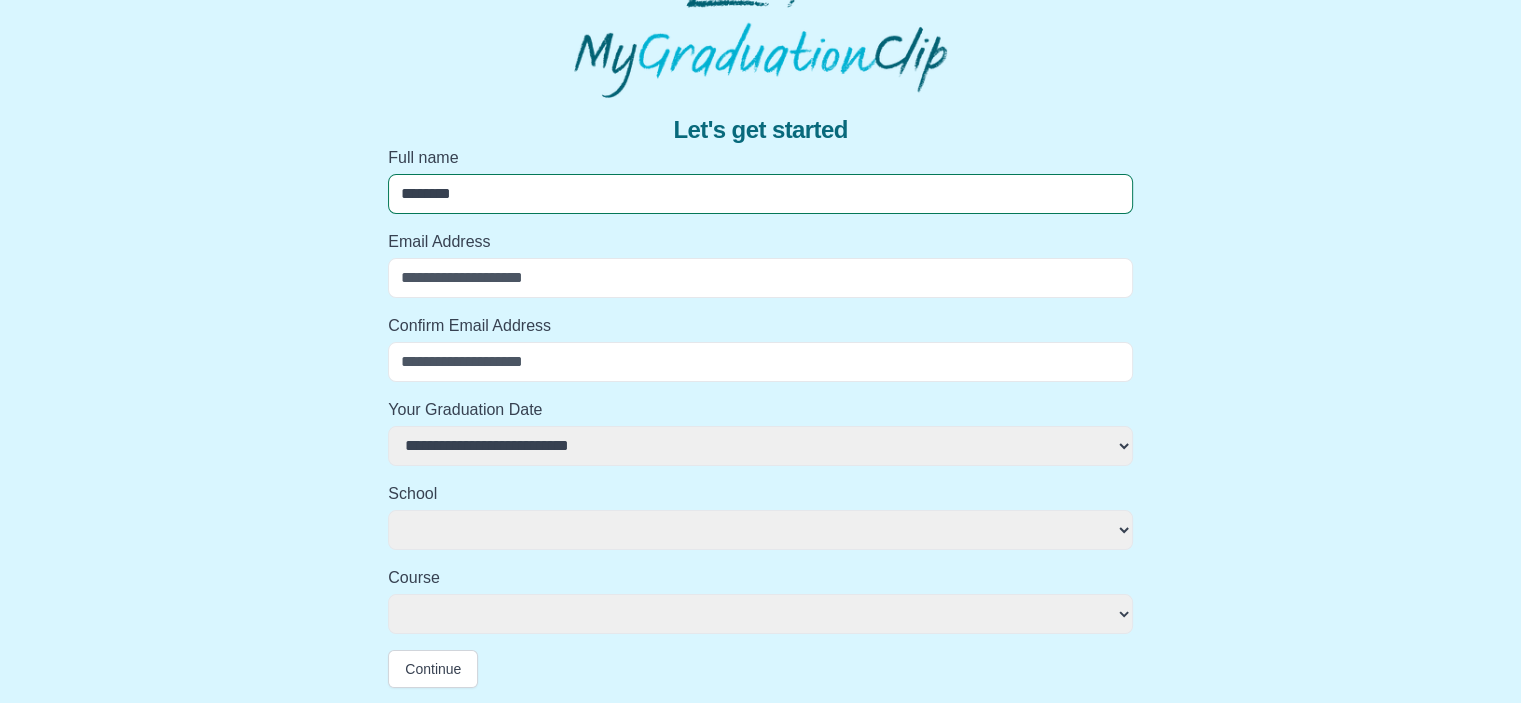 select 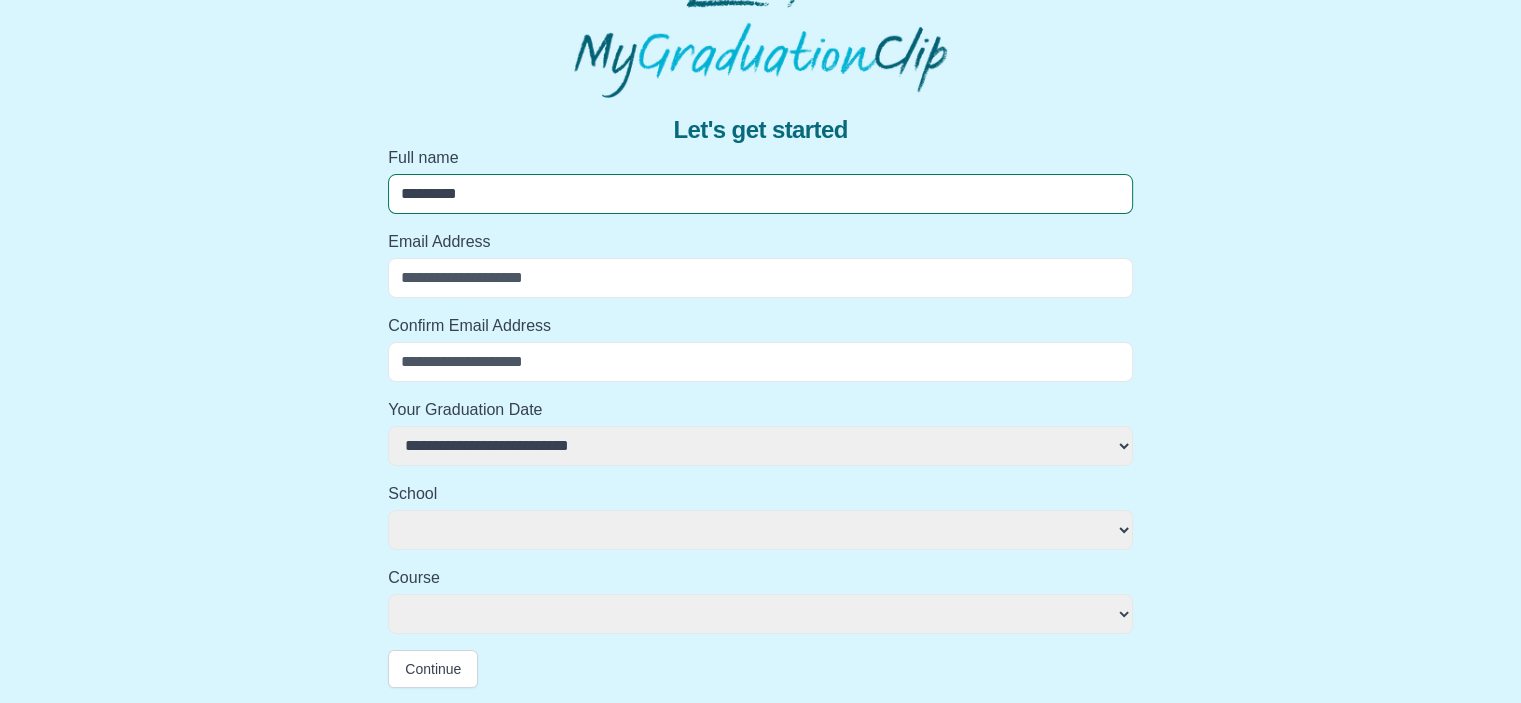 select 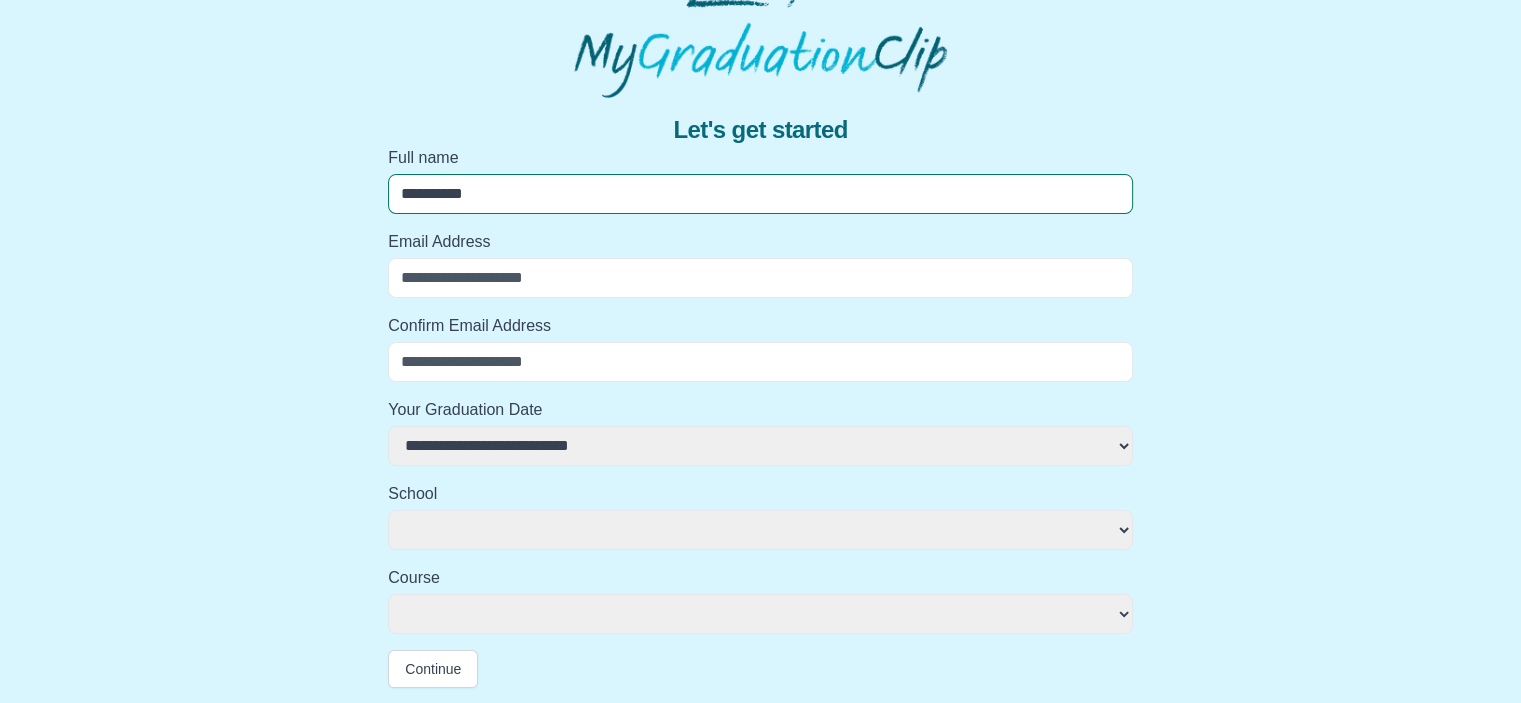 select 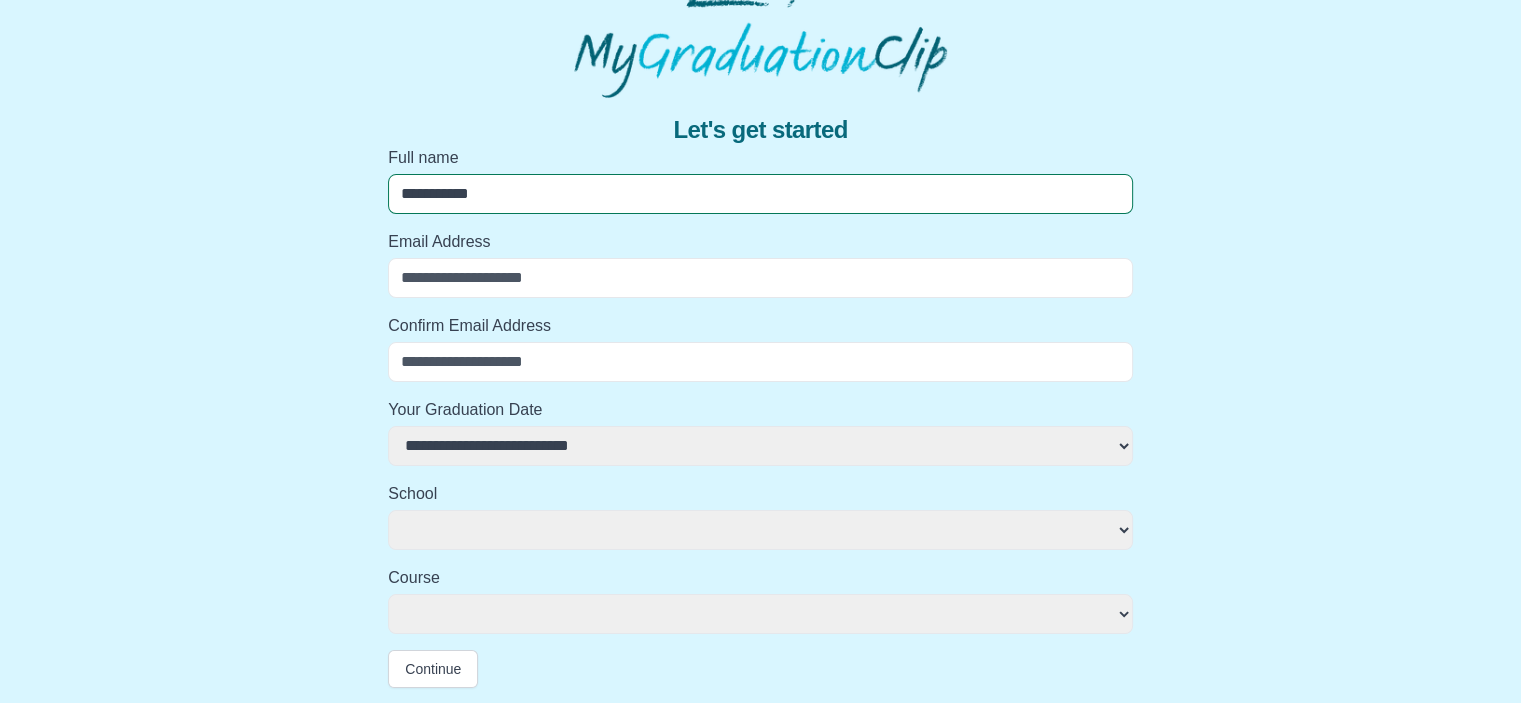 select 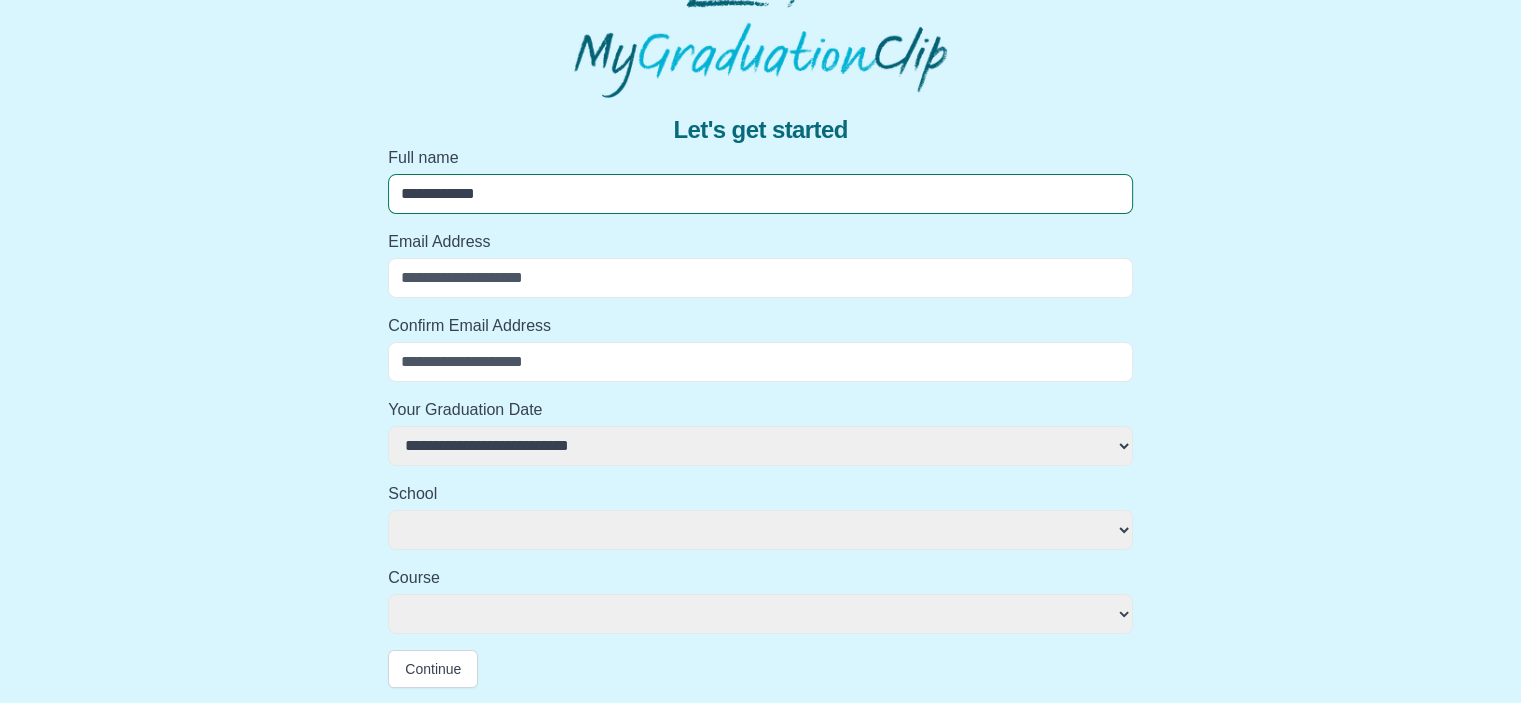select 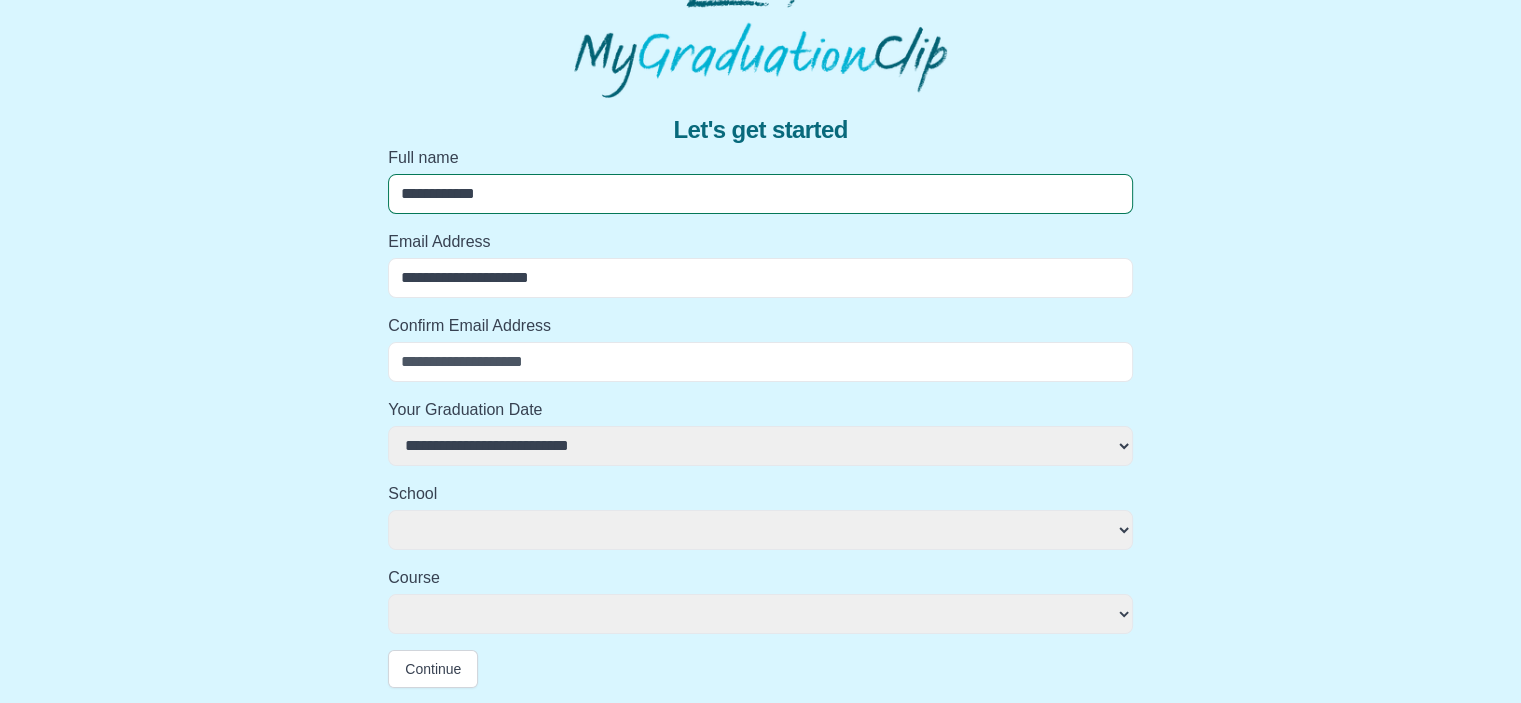 select 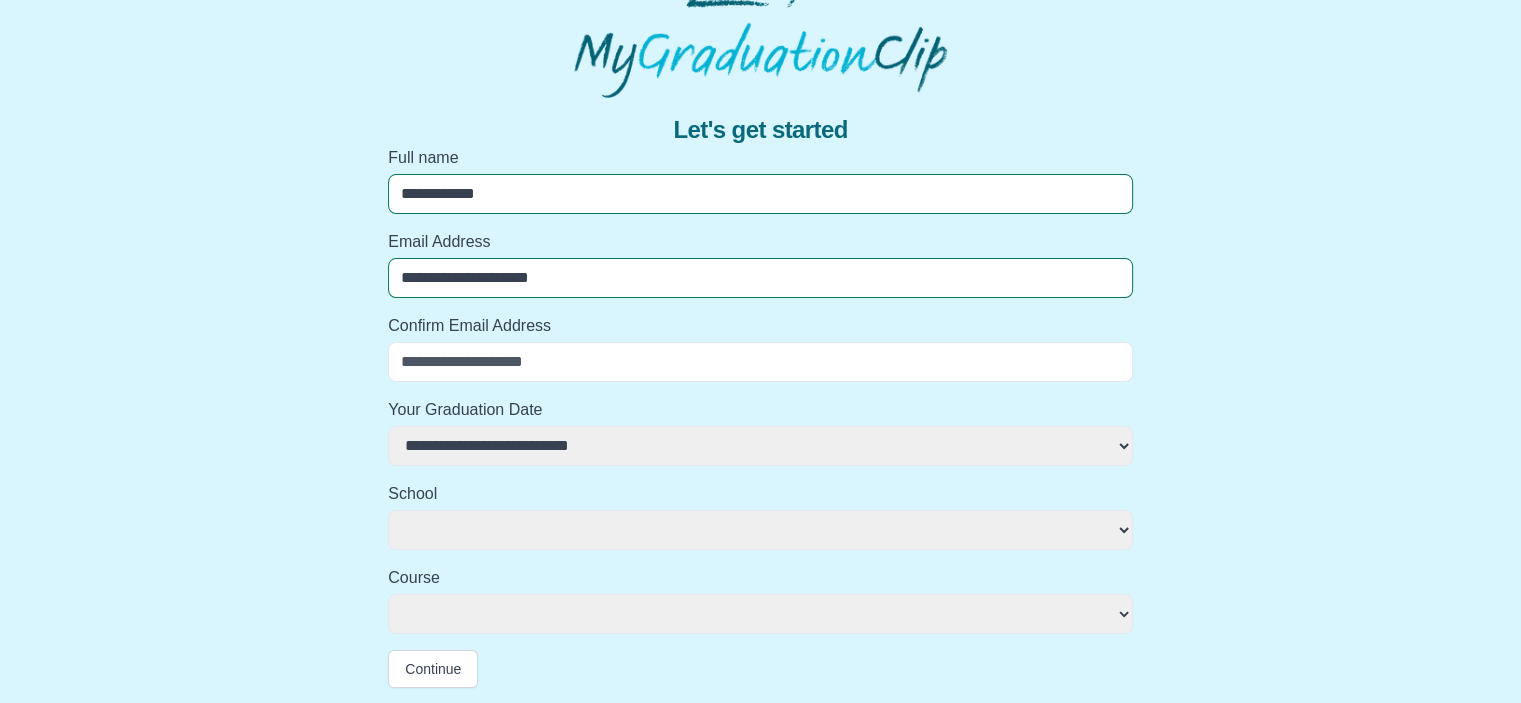 select 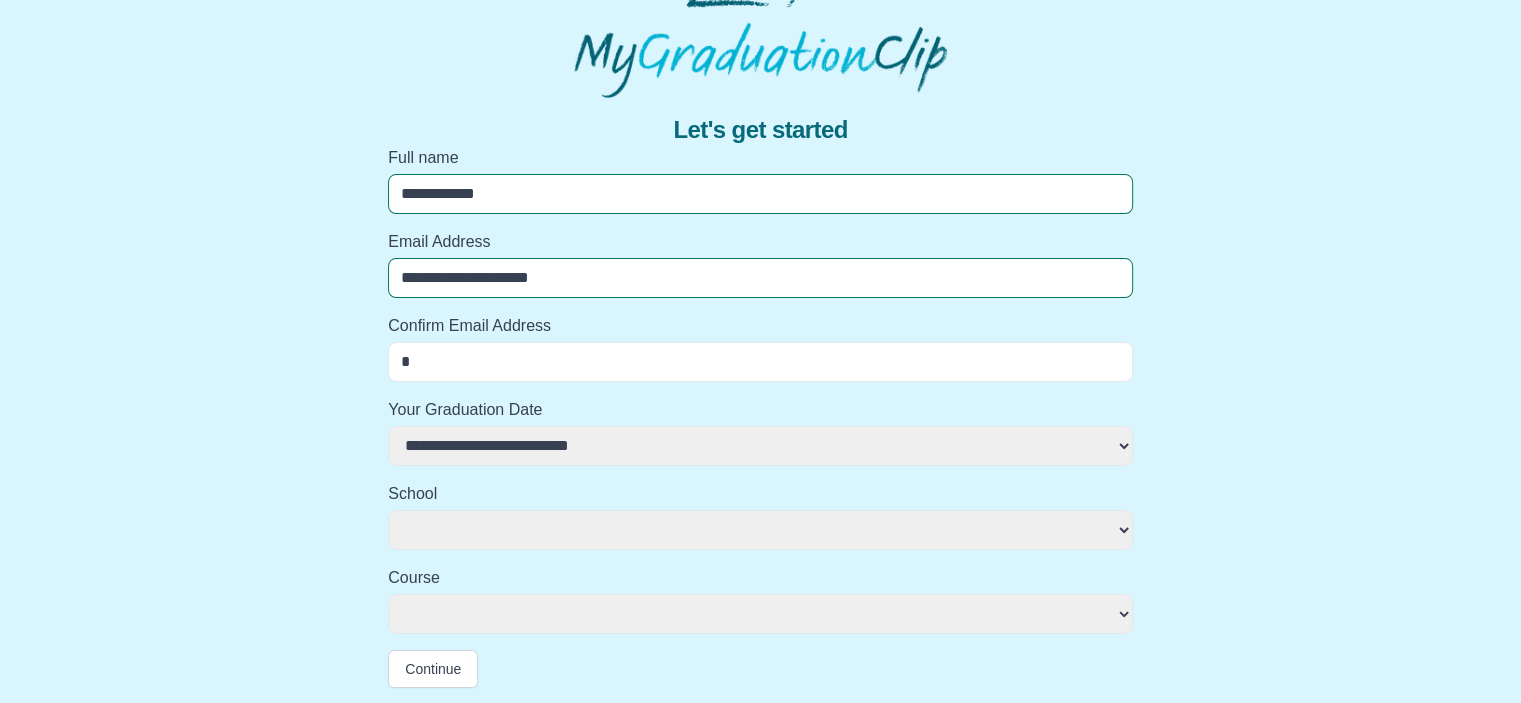 select 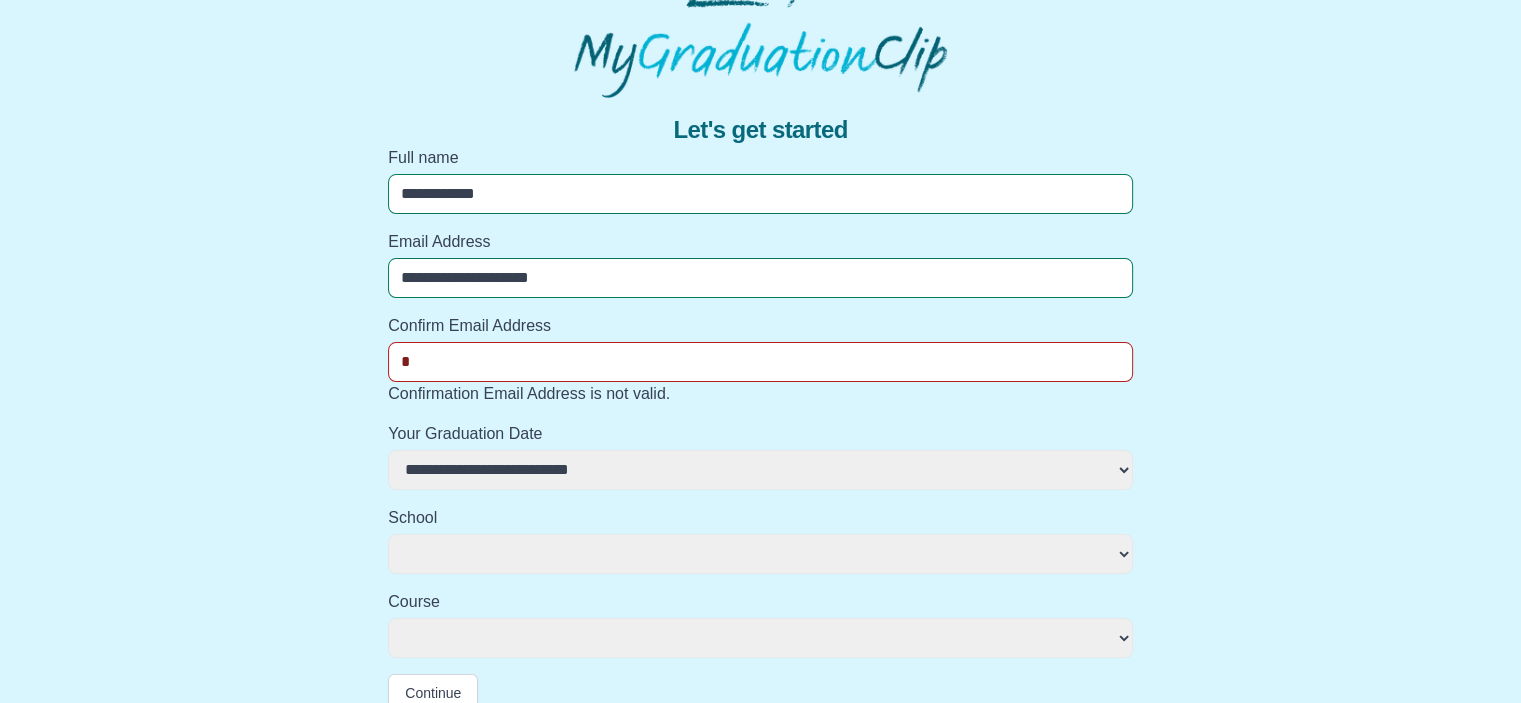 type on "**" 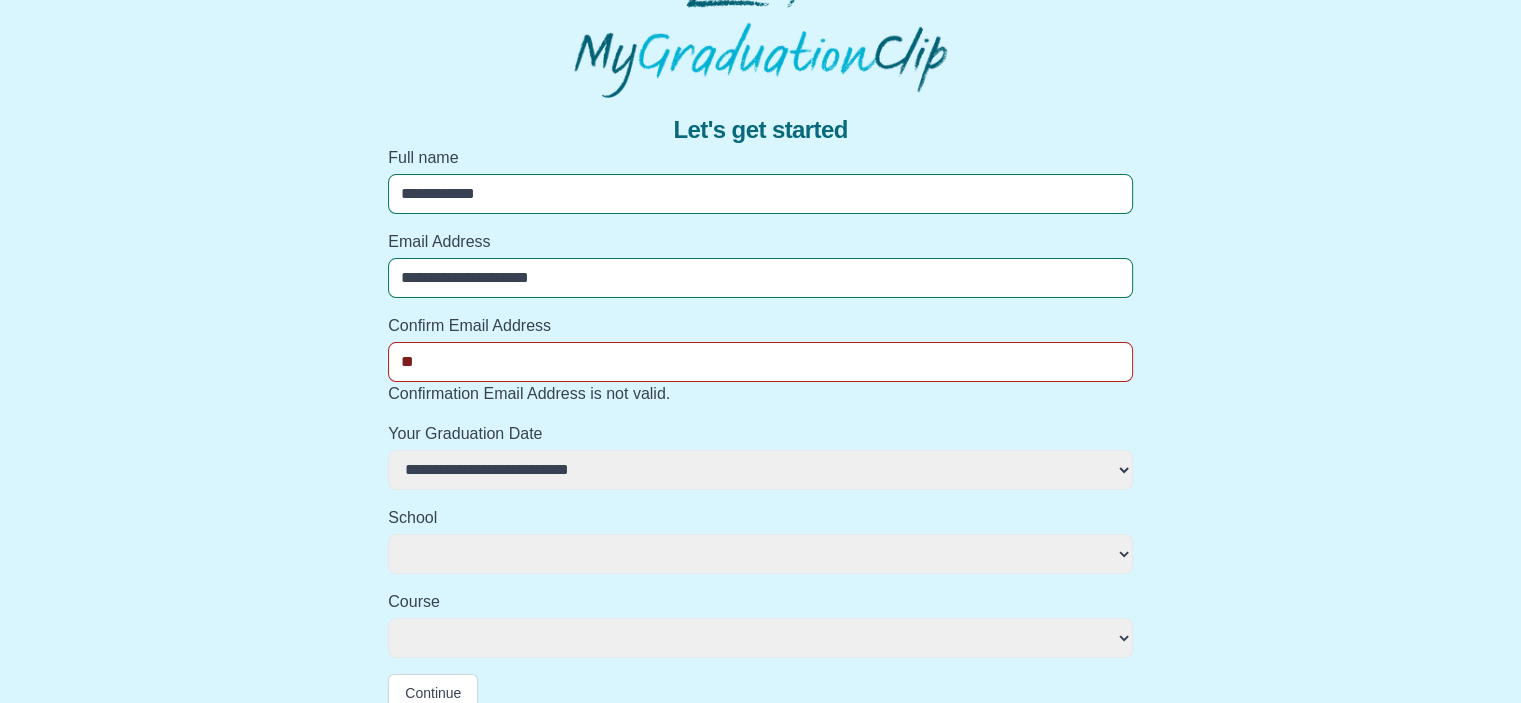 select 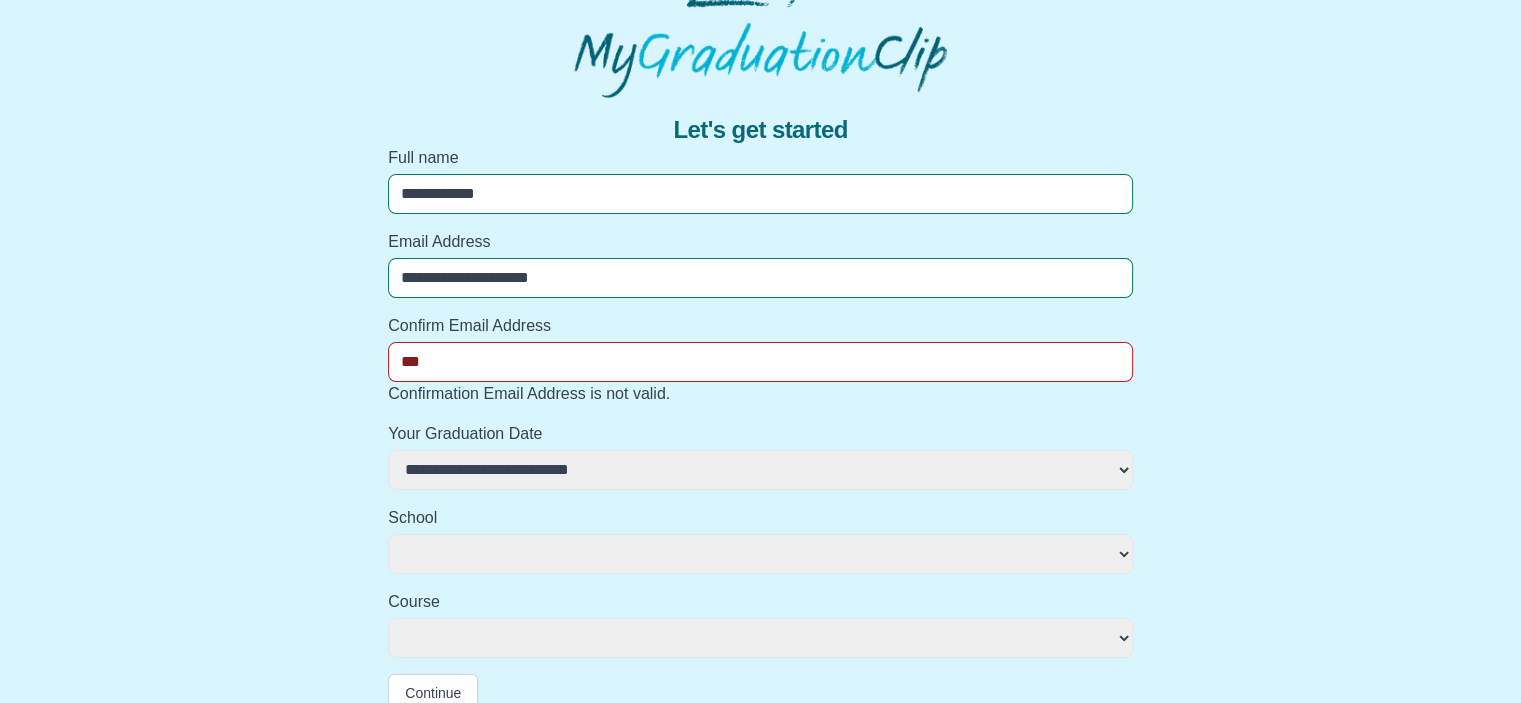 select 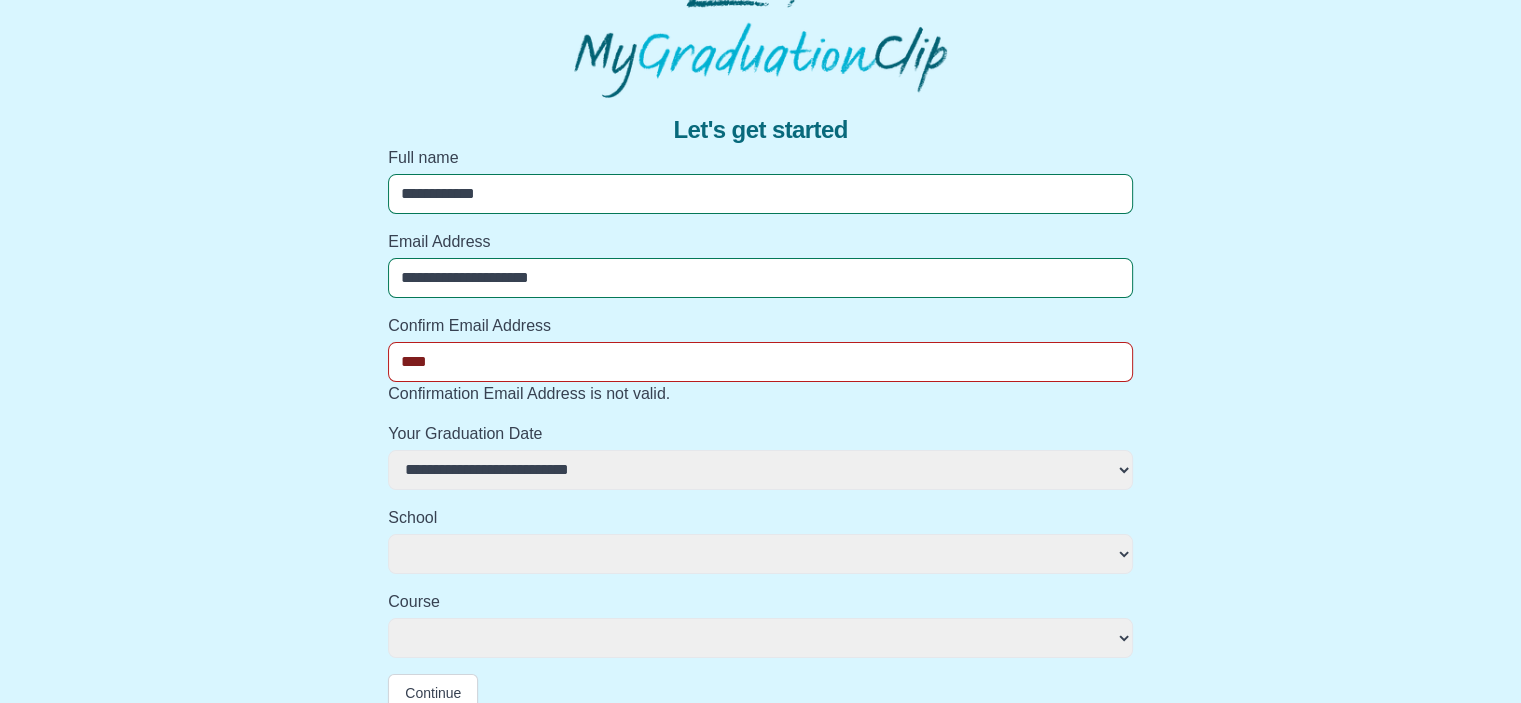 select 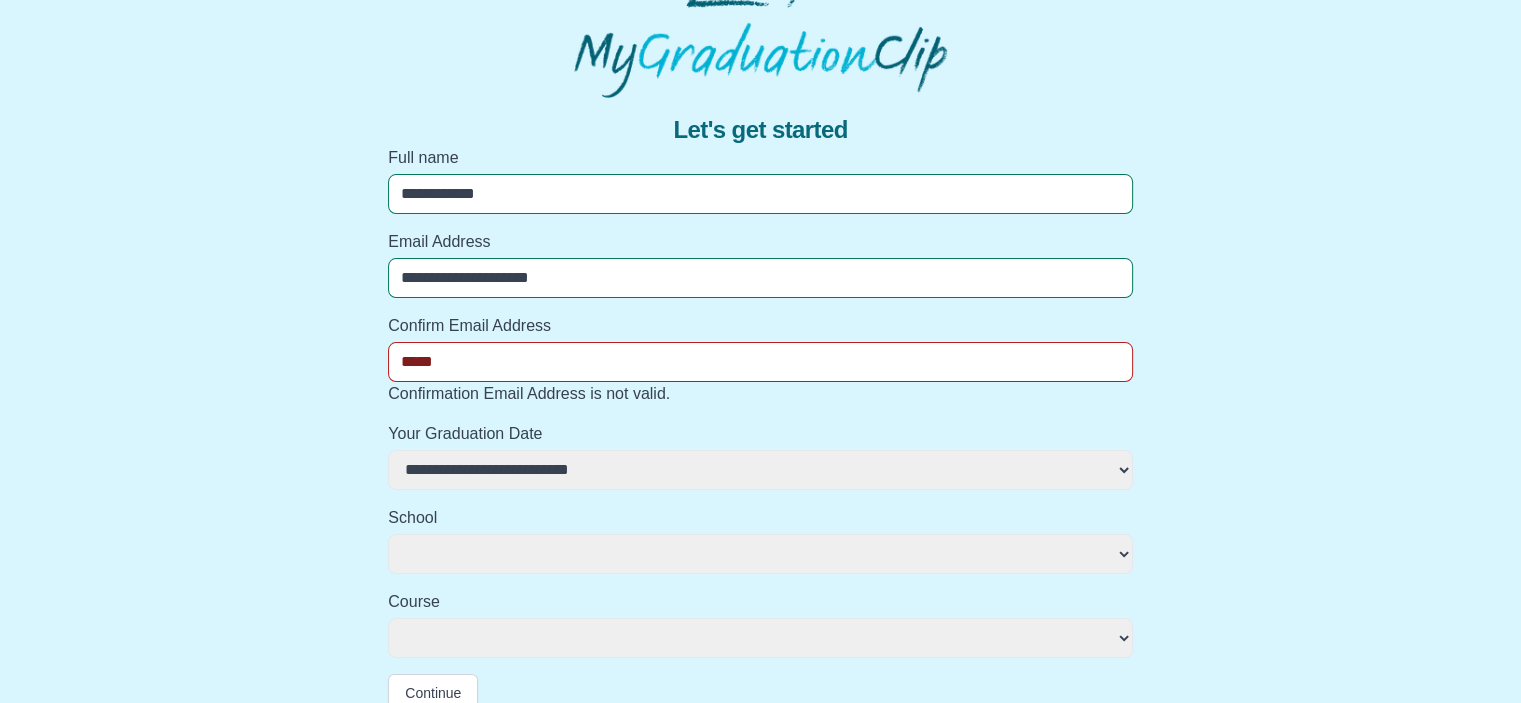 select 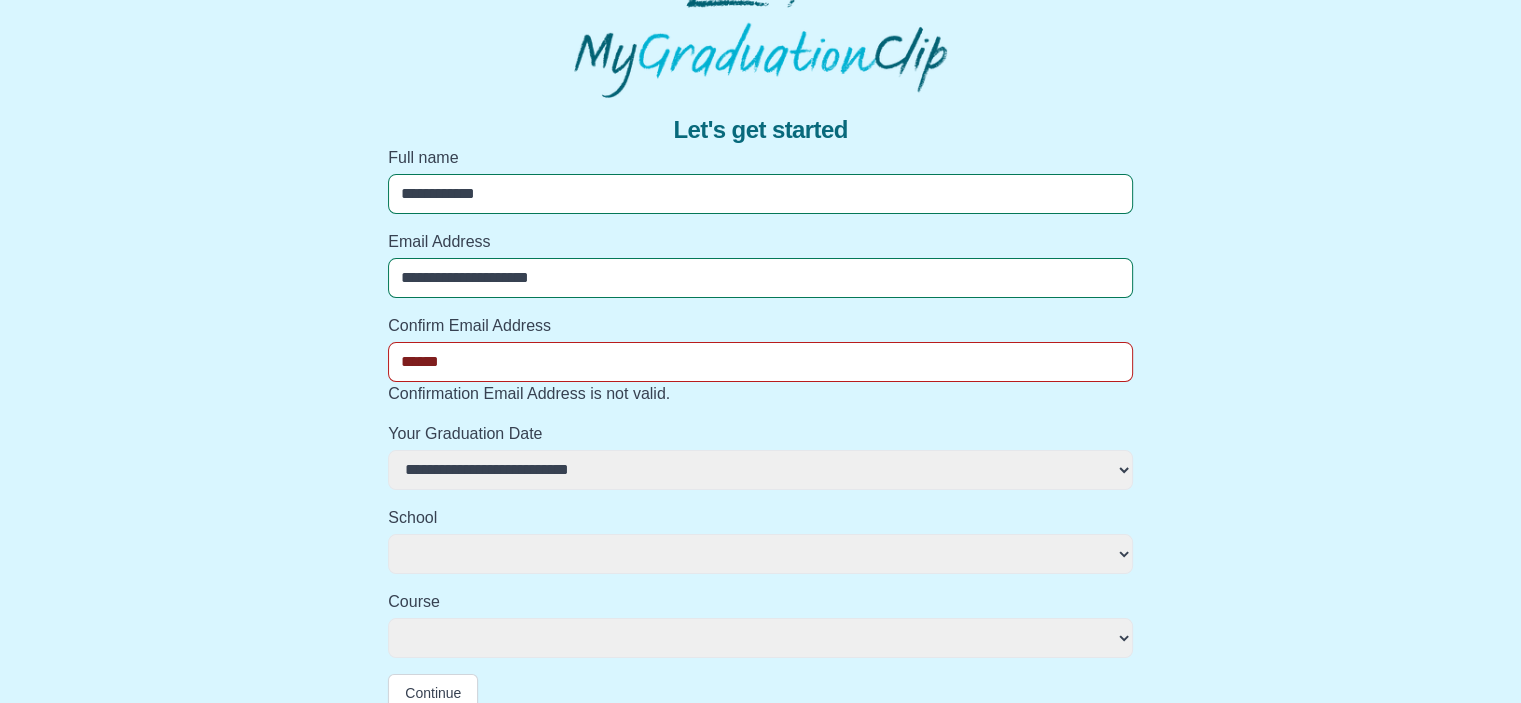 select 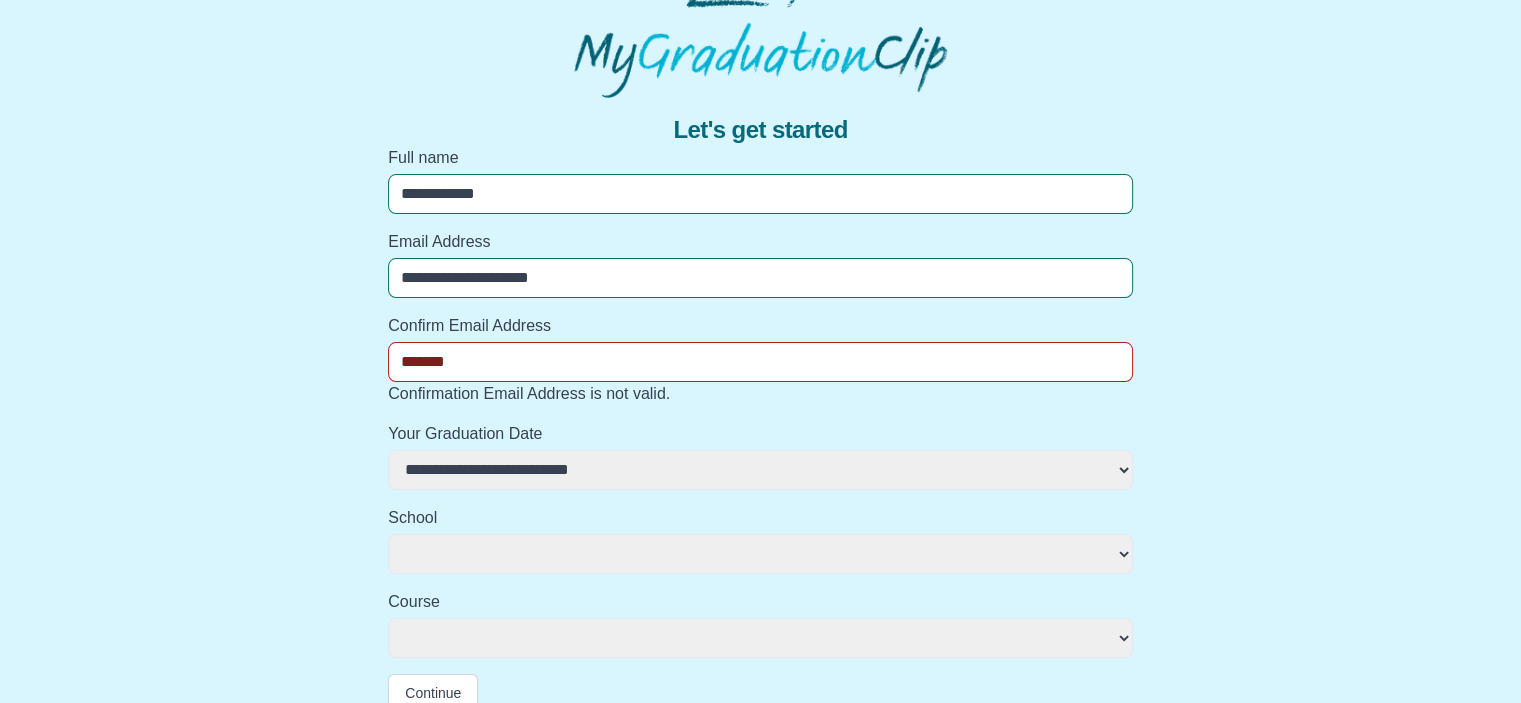 select 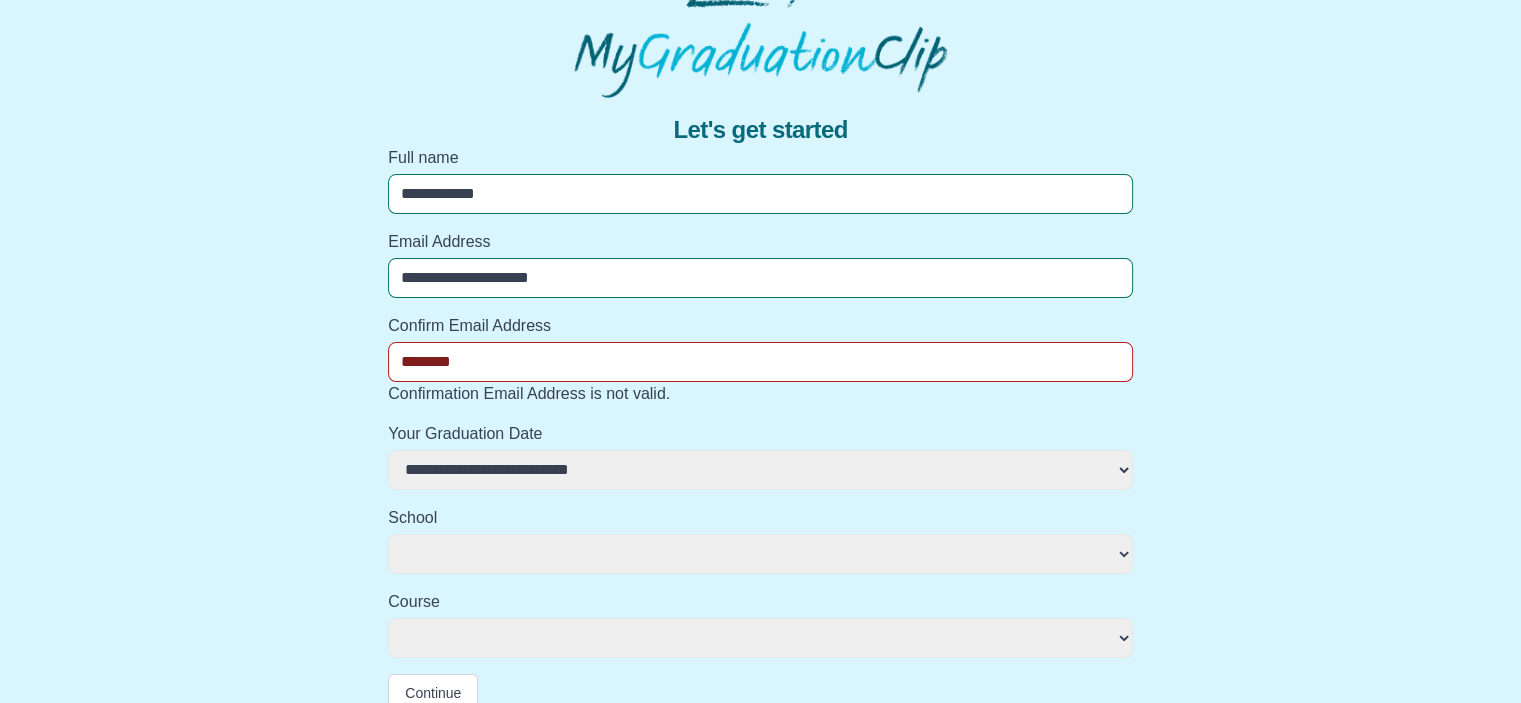 select 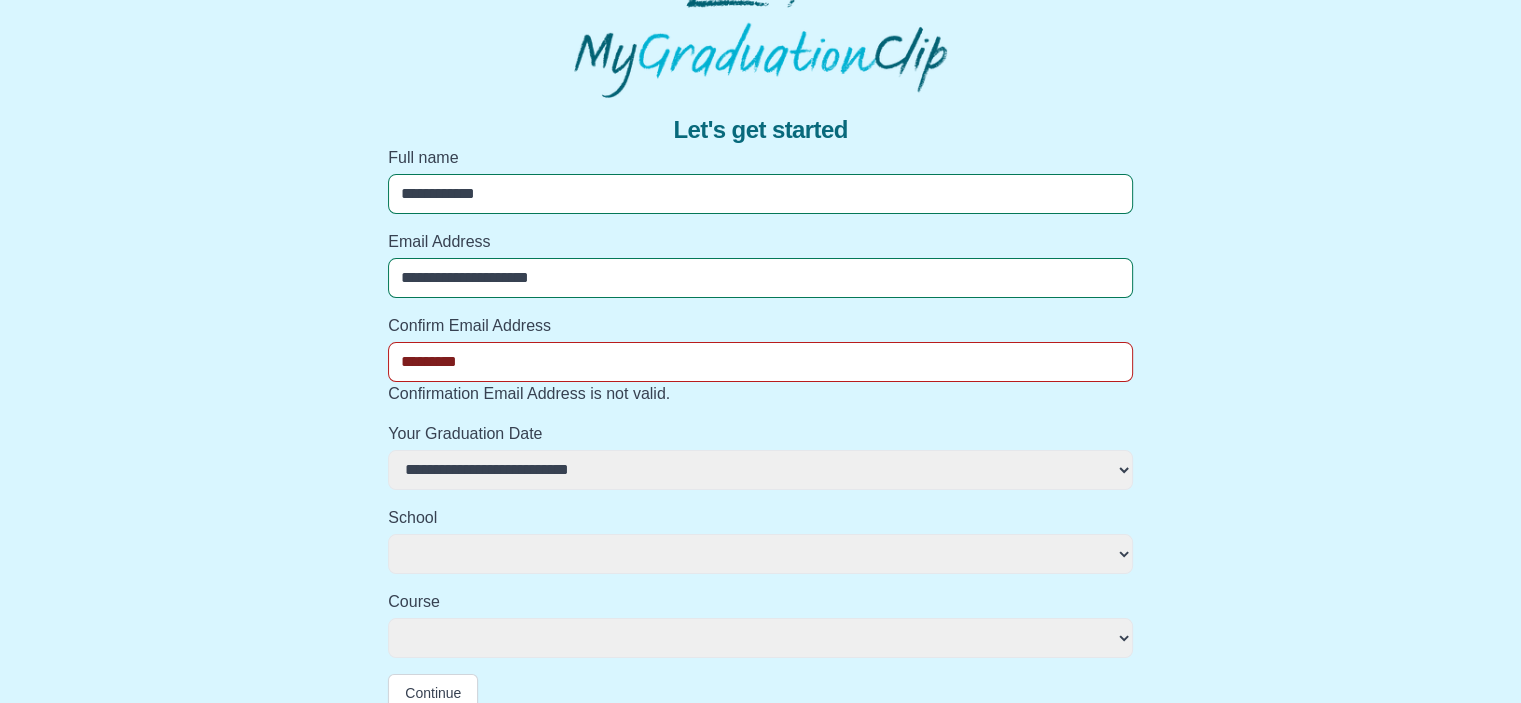 select 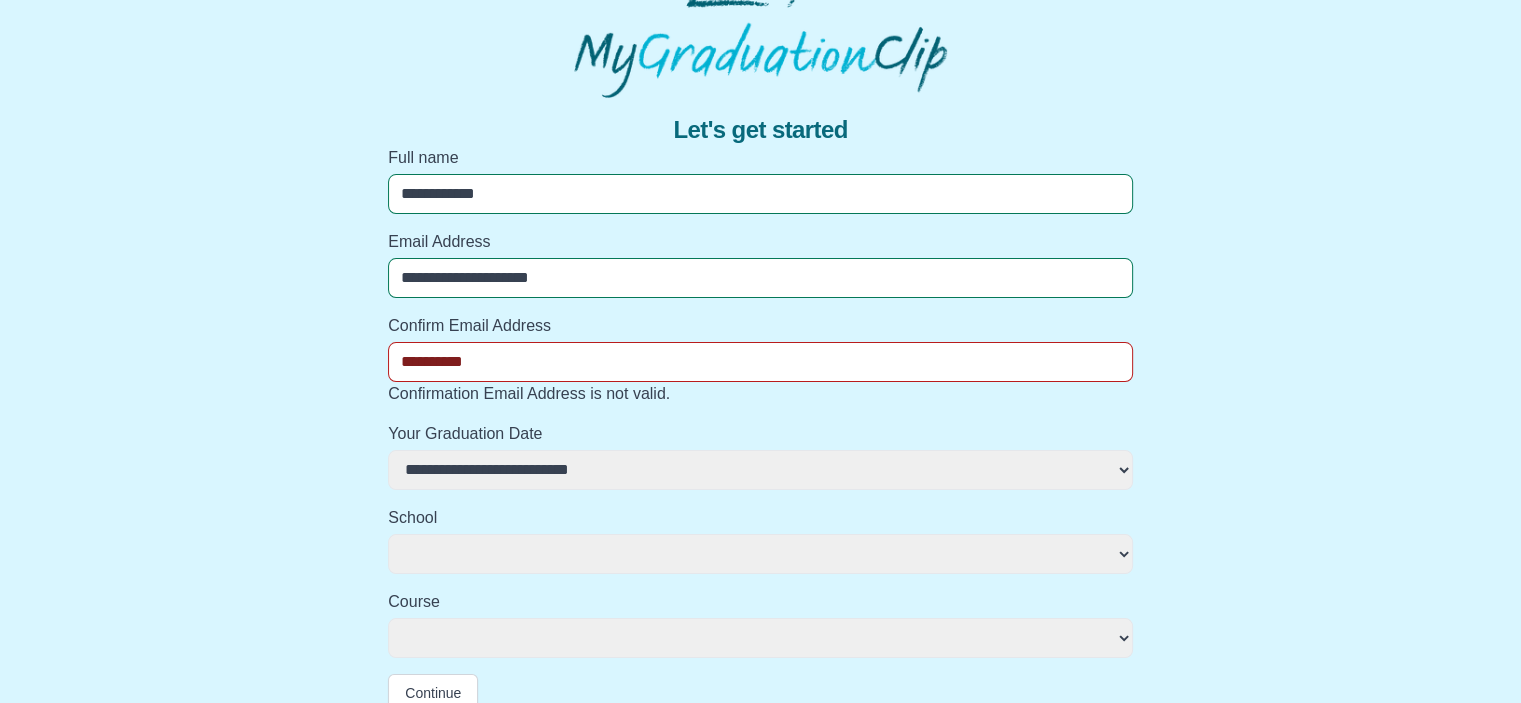 select 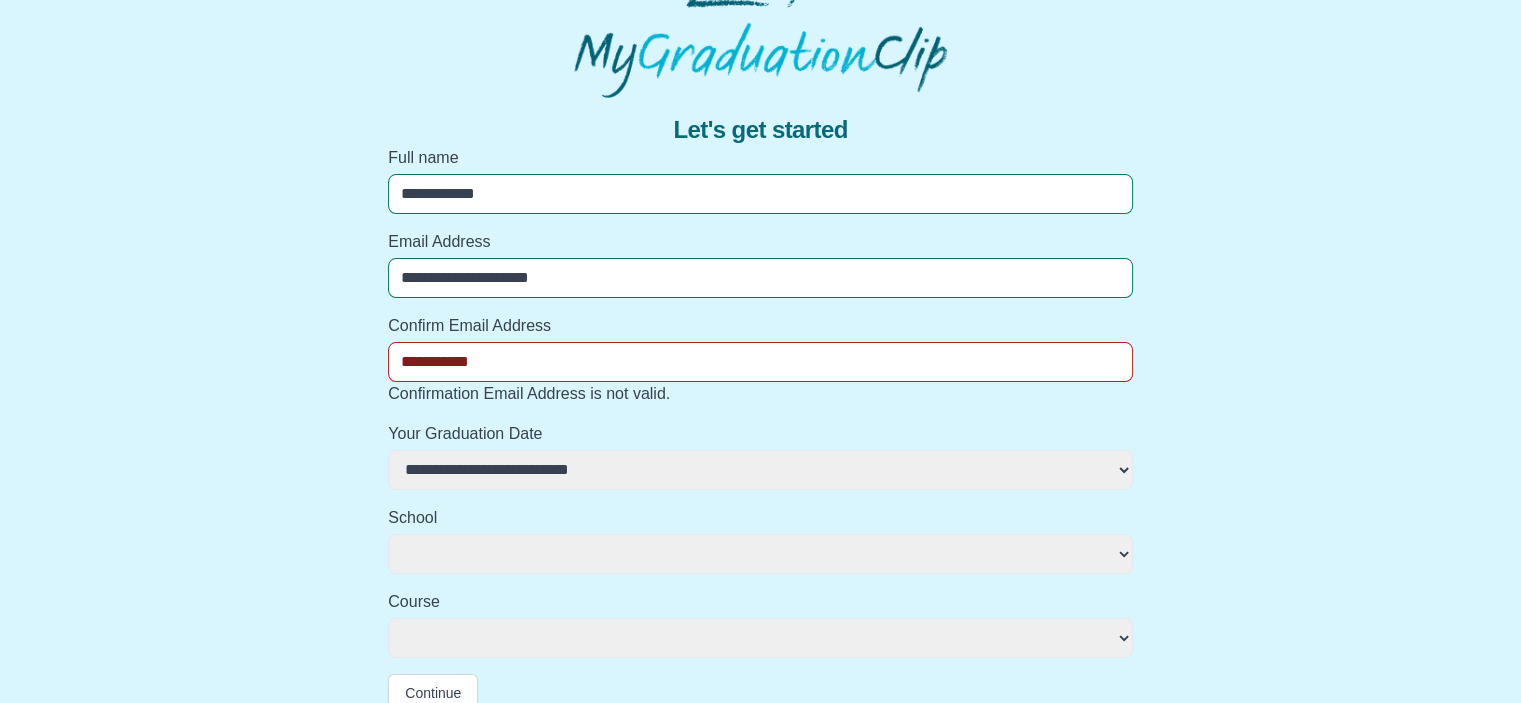 select 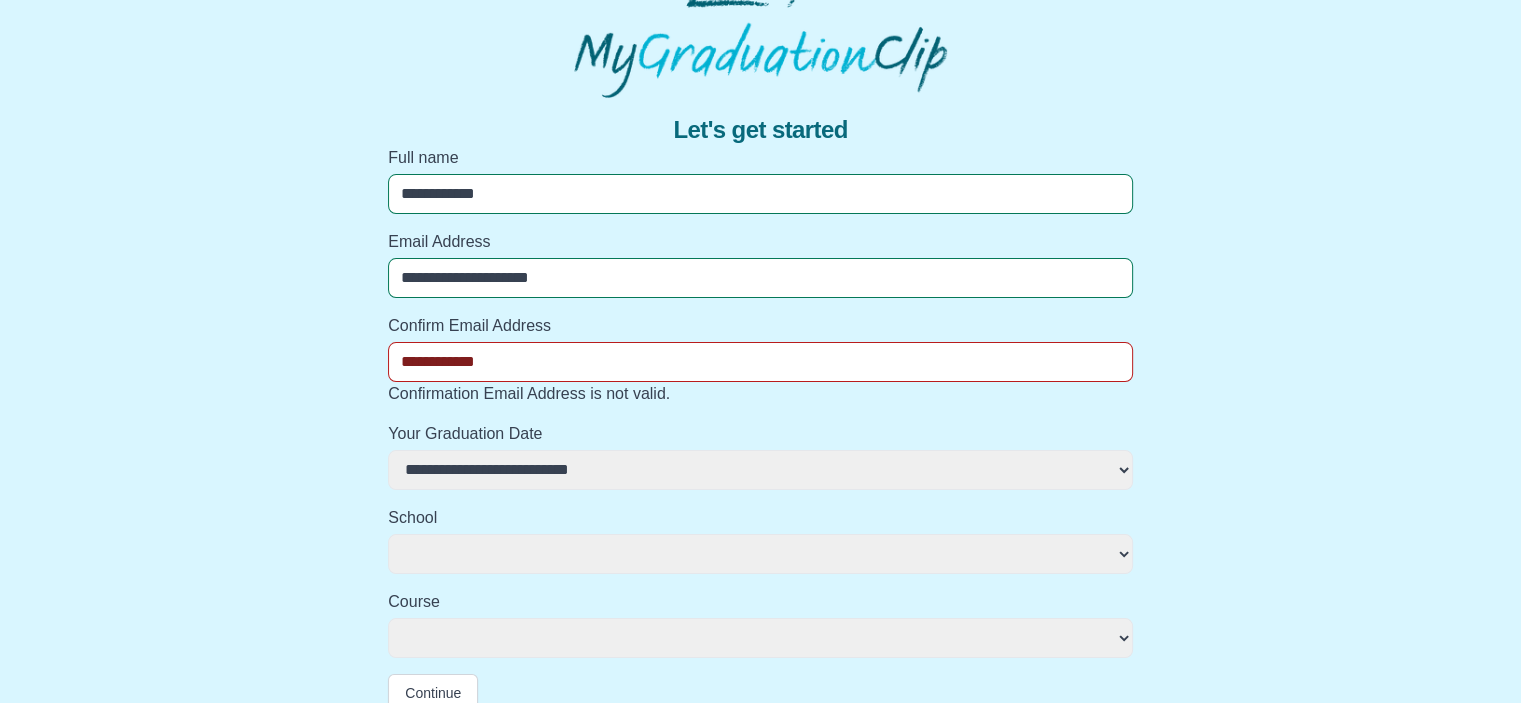 select 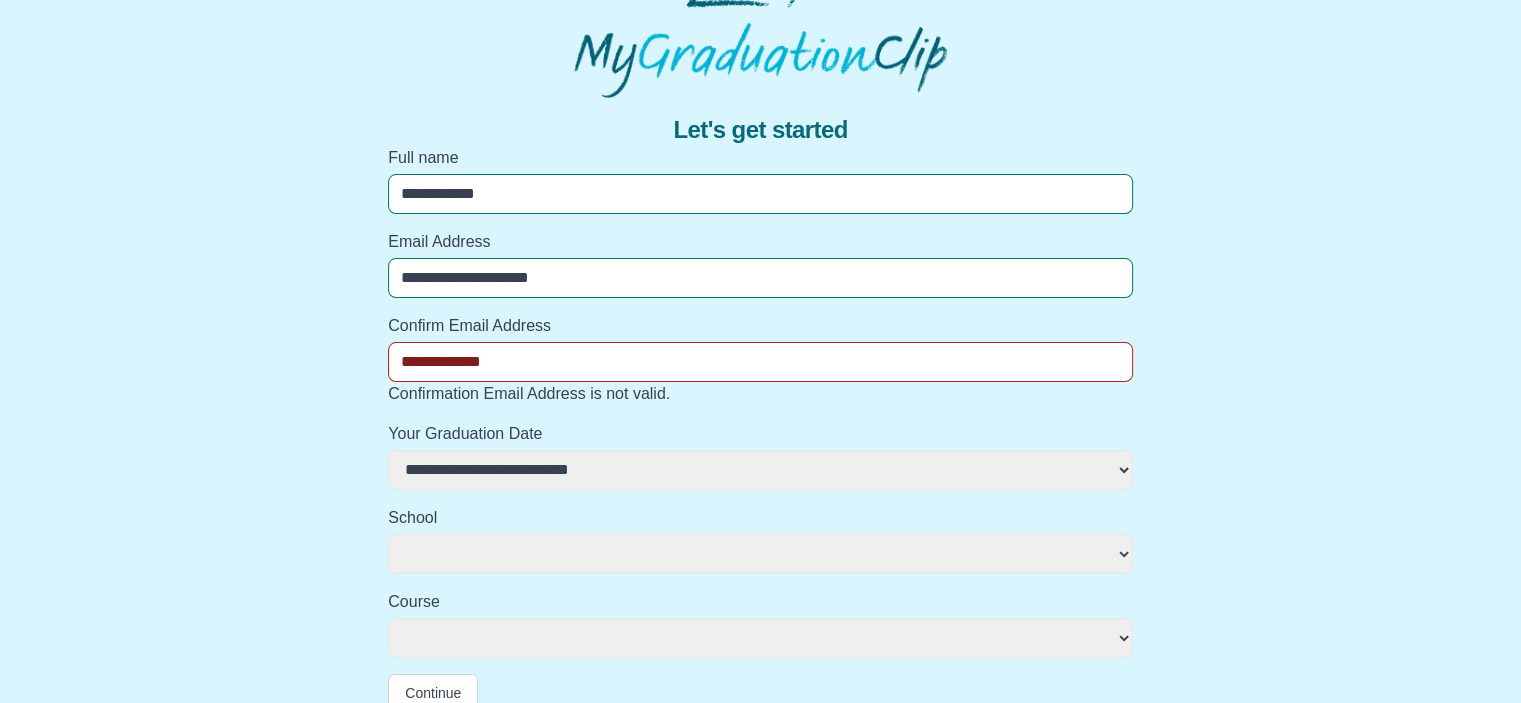 select 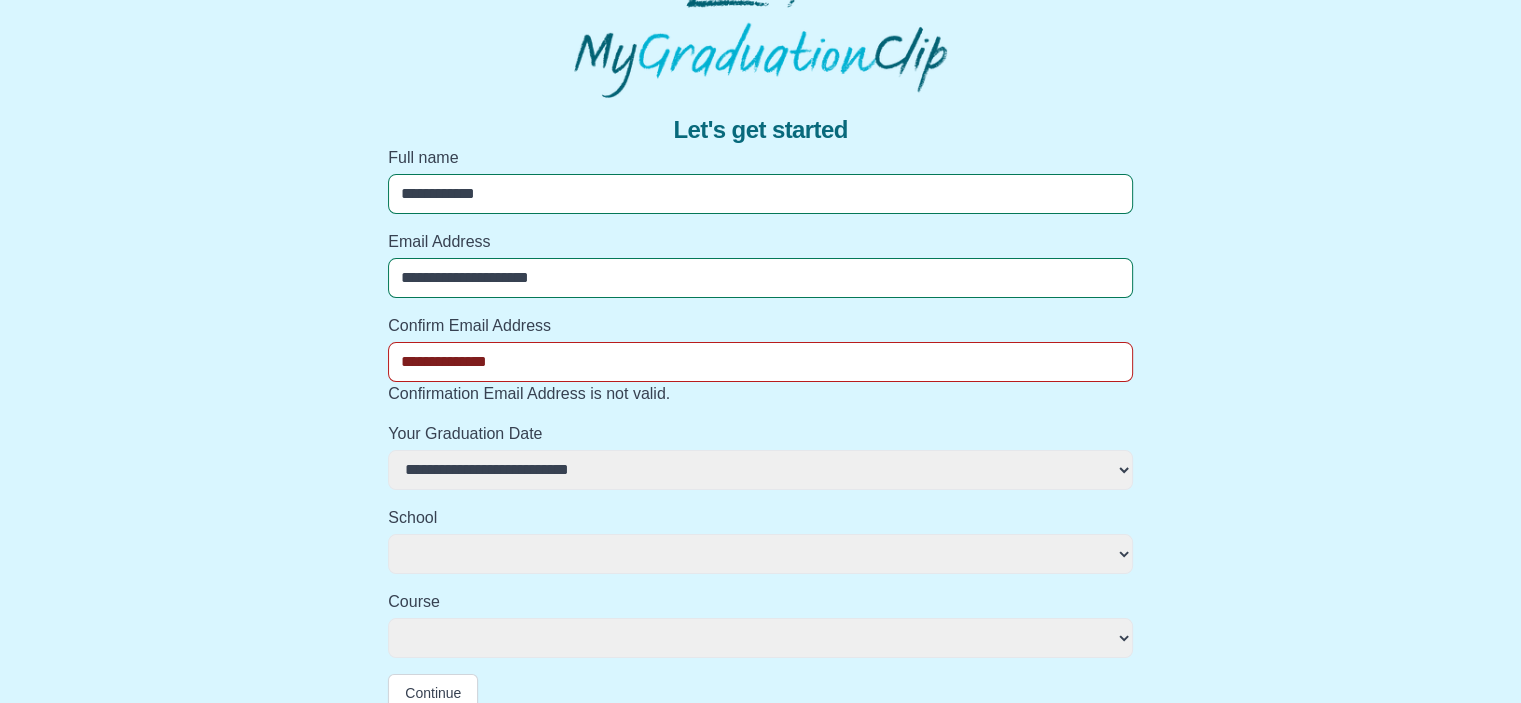 select 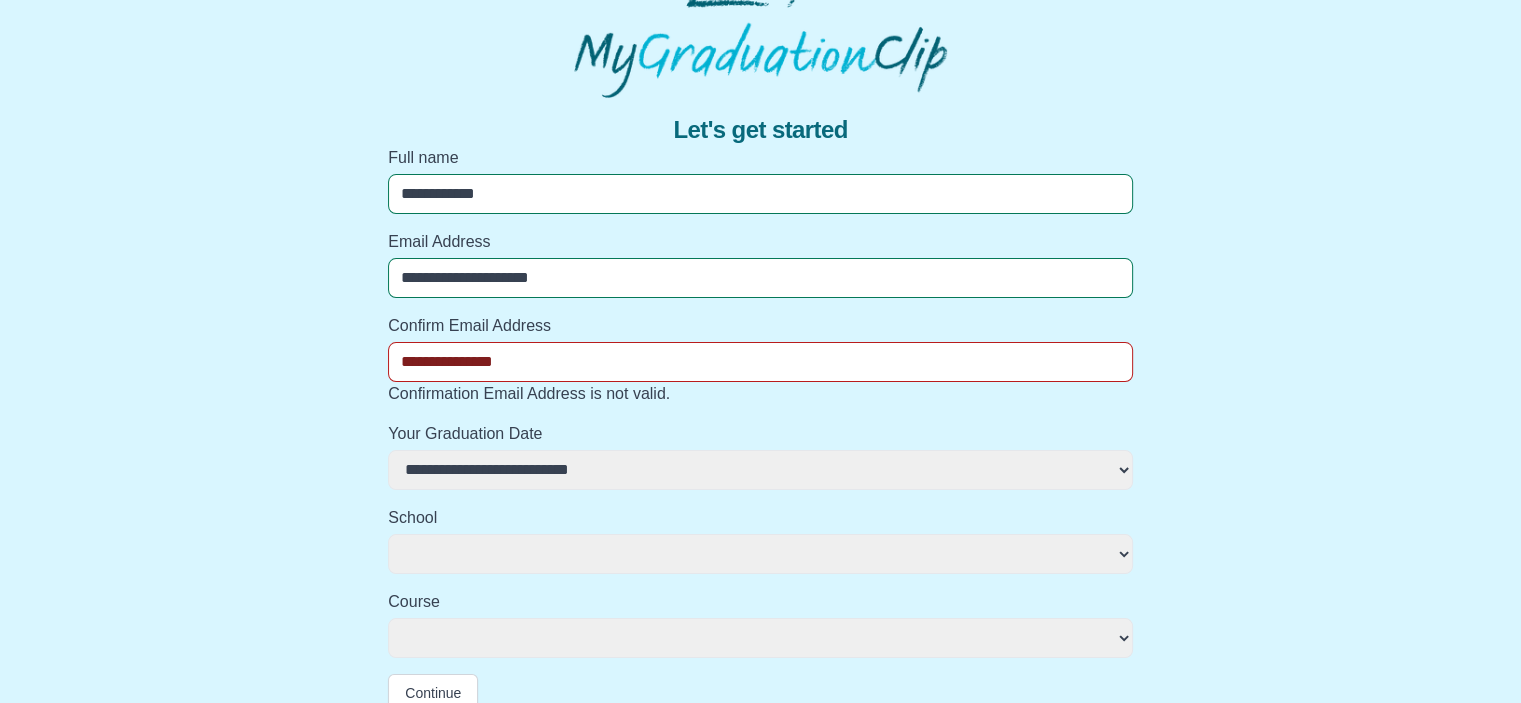 select 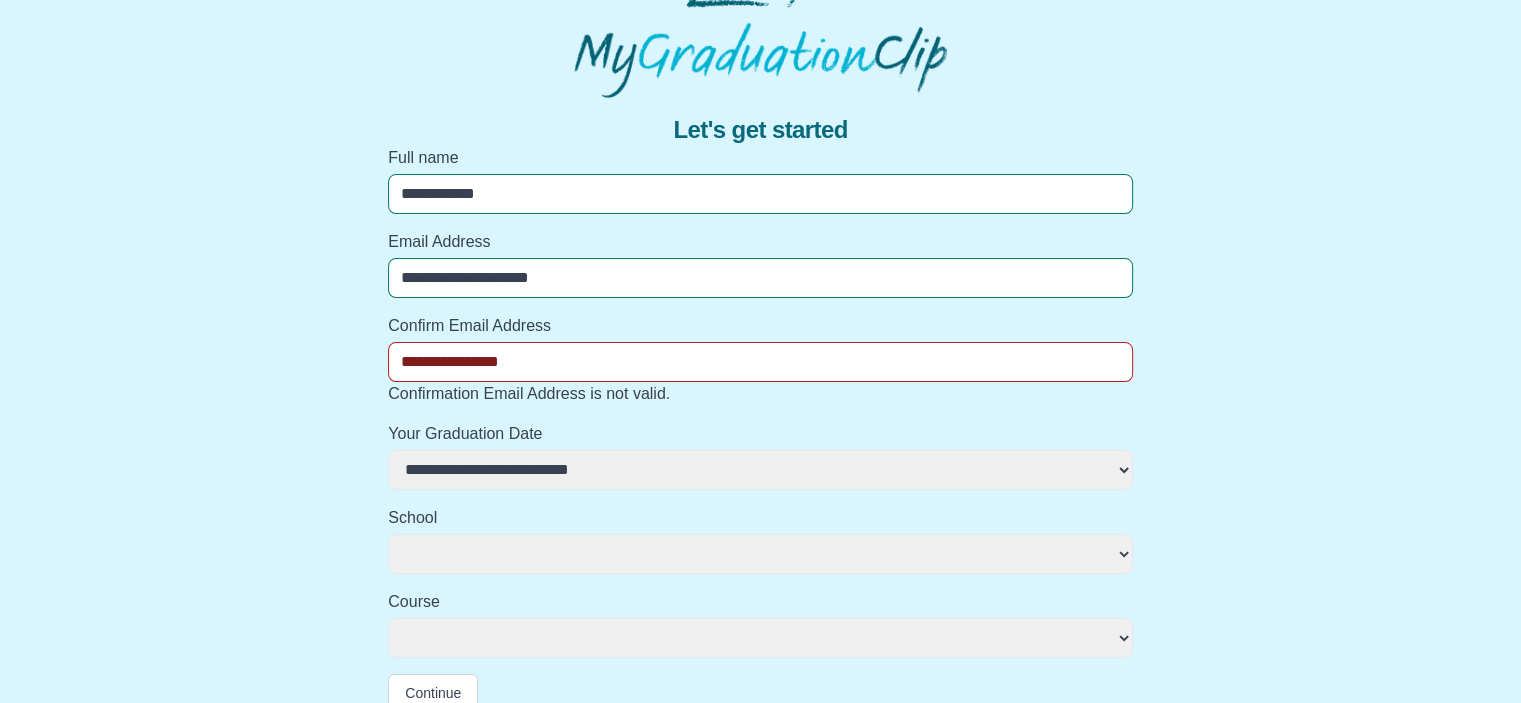 select 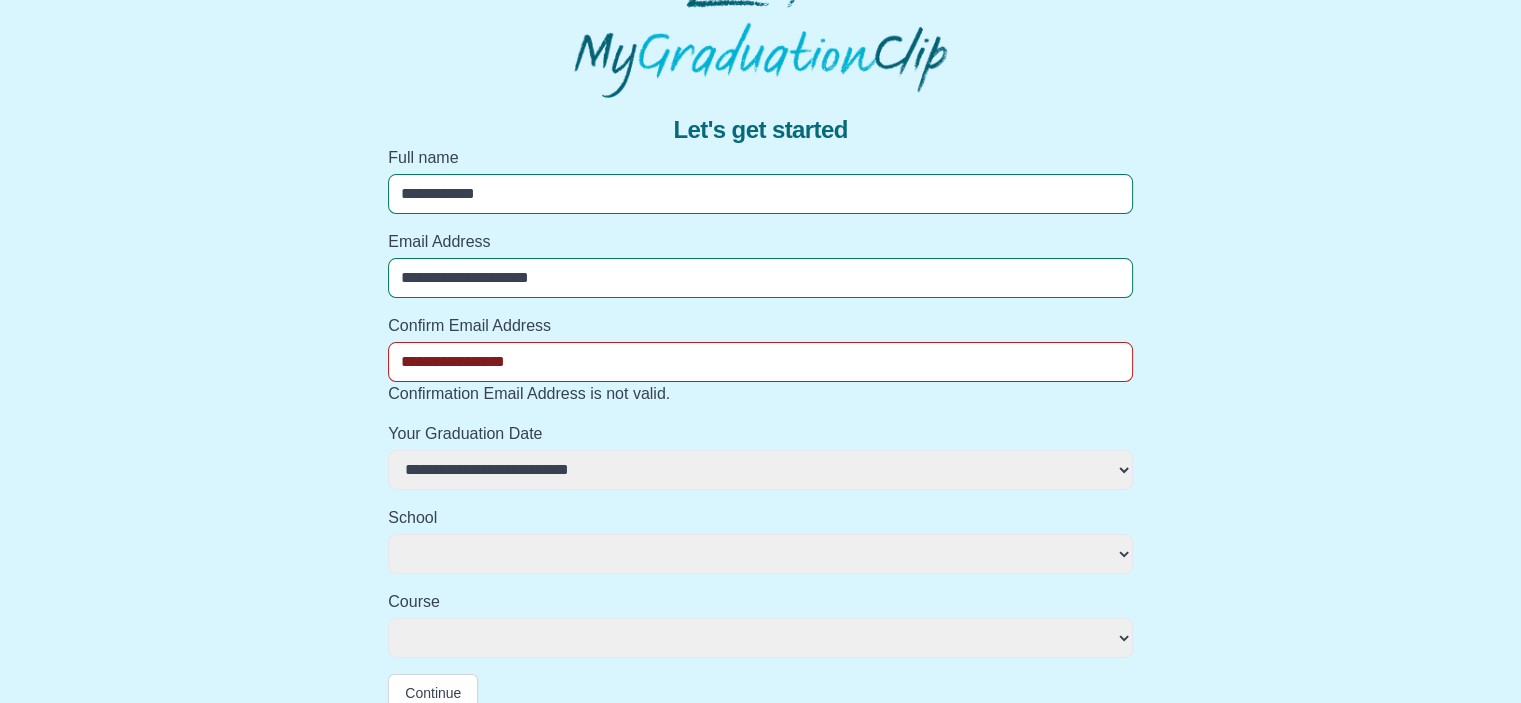 select 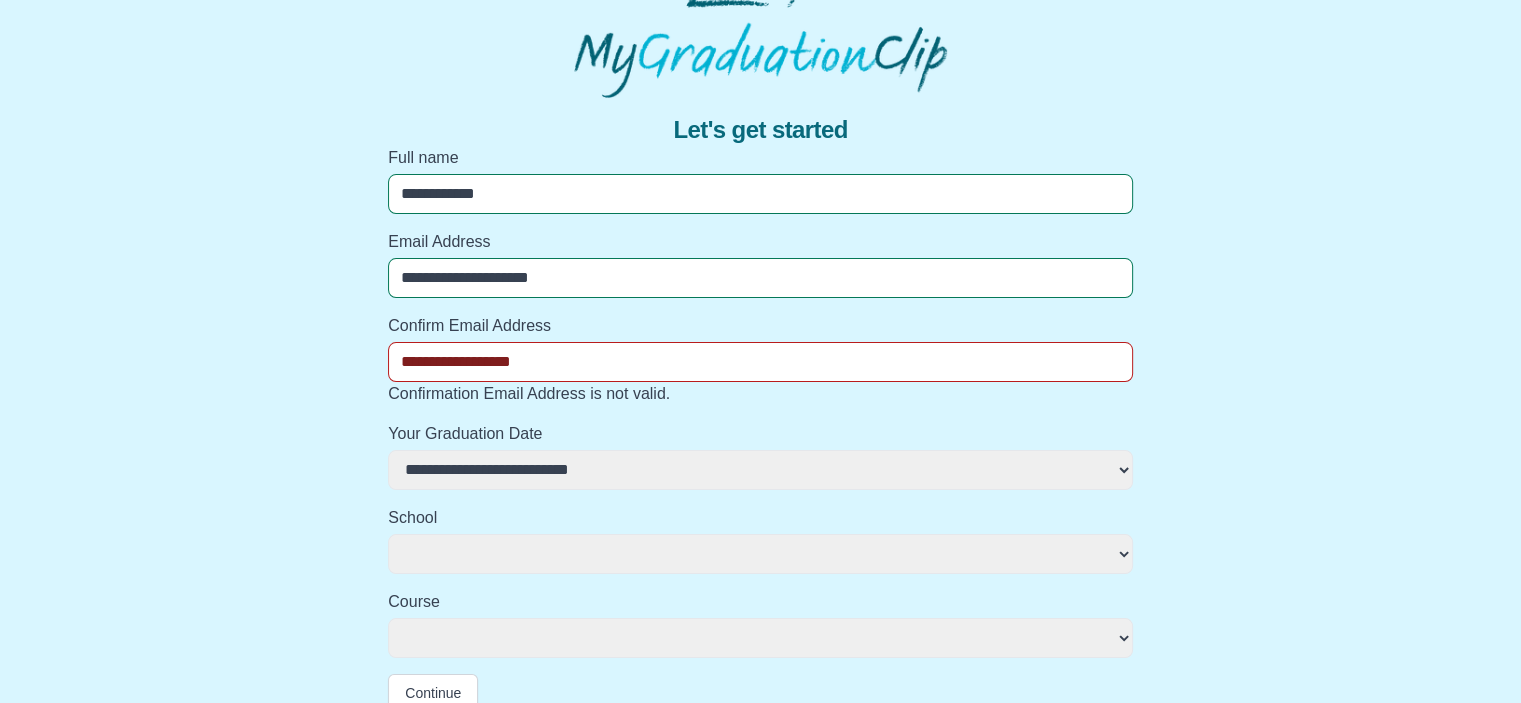 select 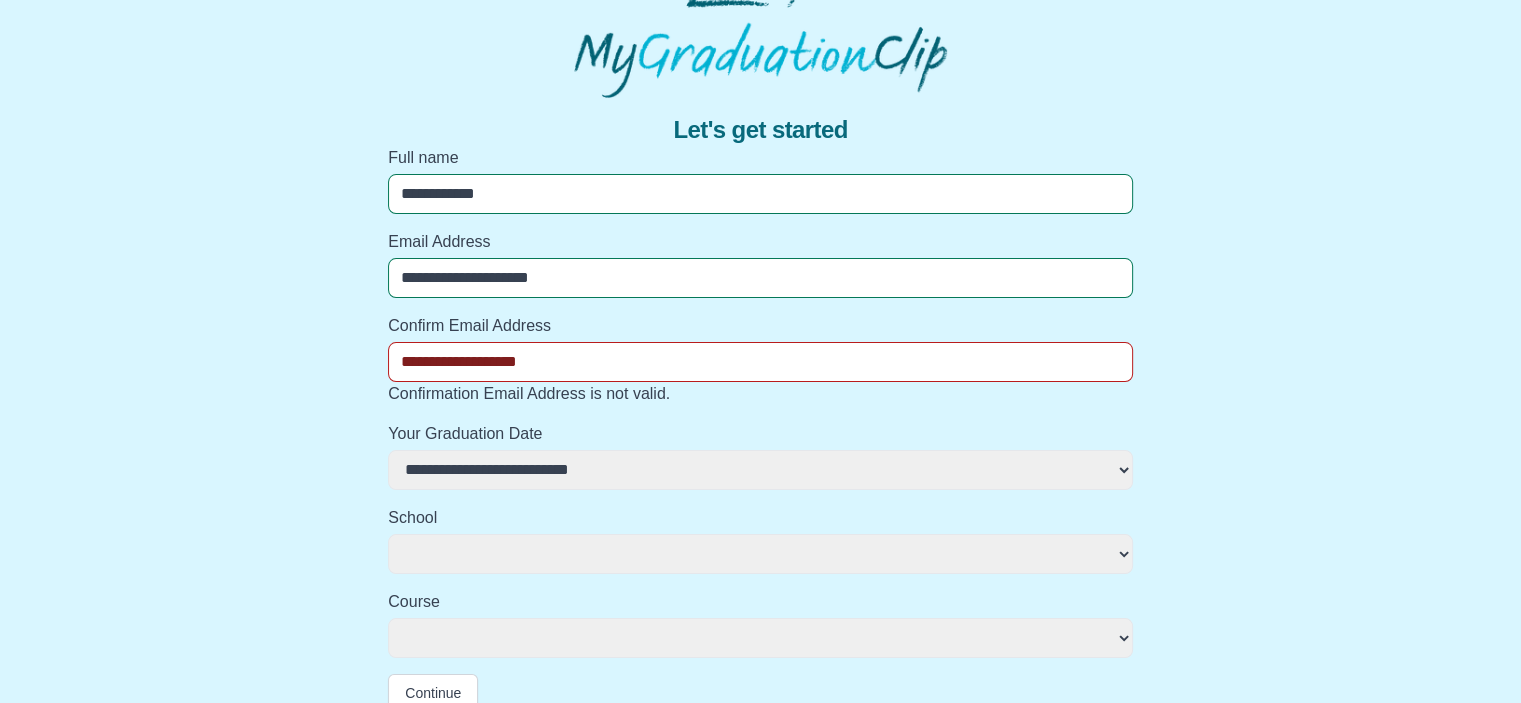 select 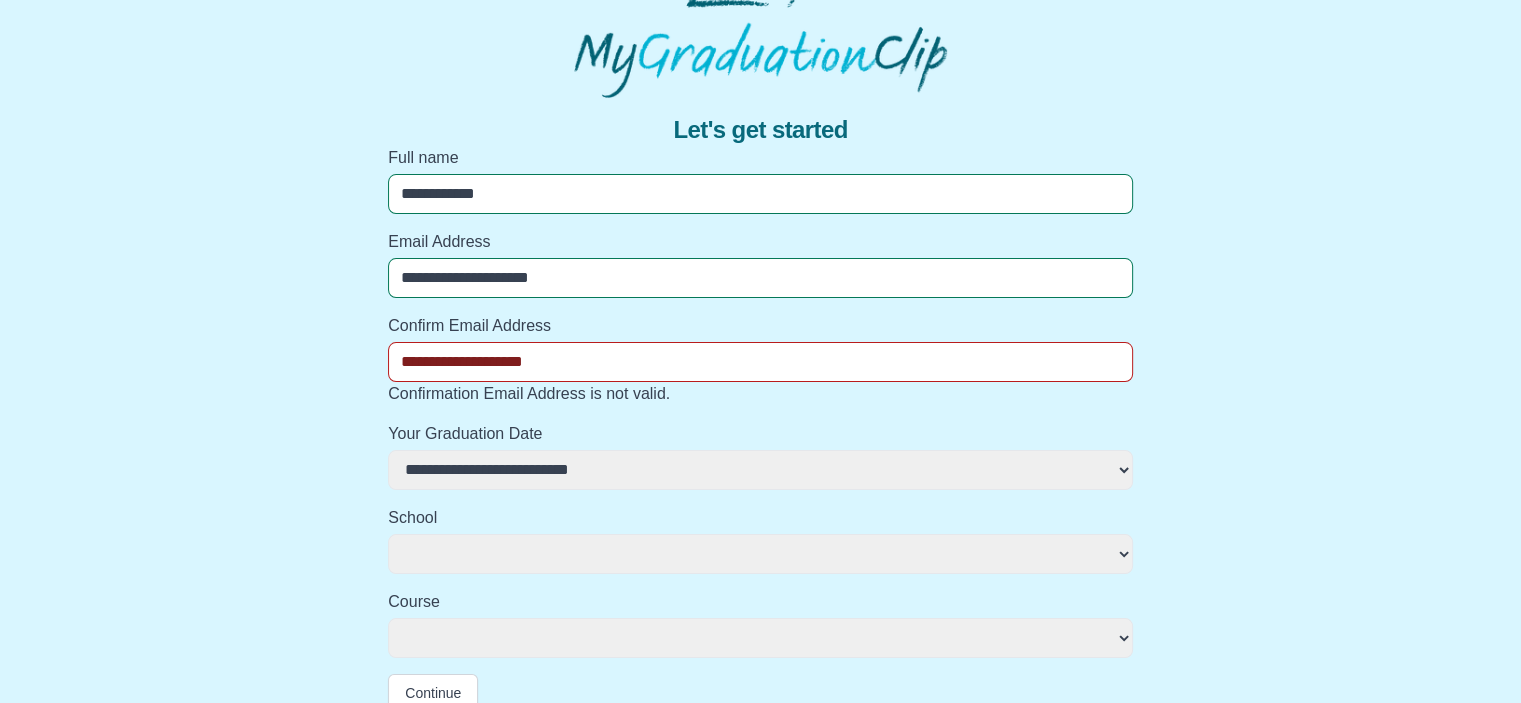 select 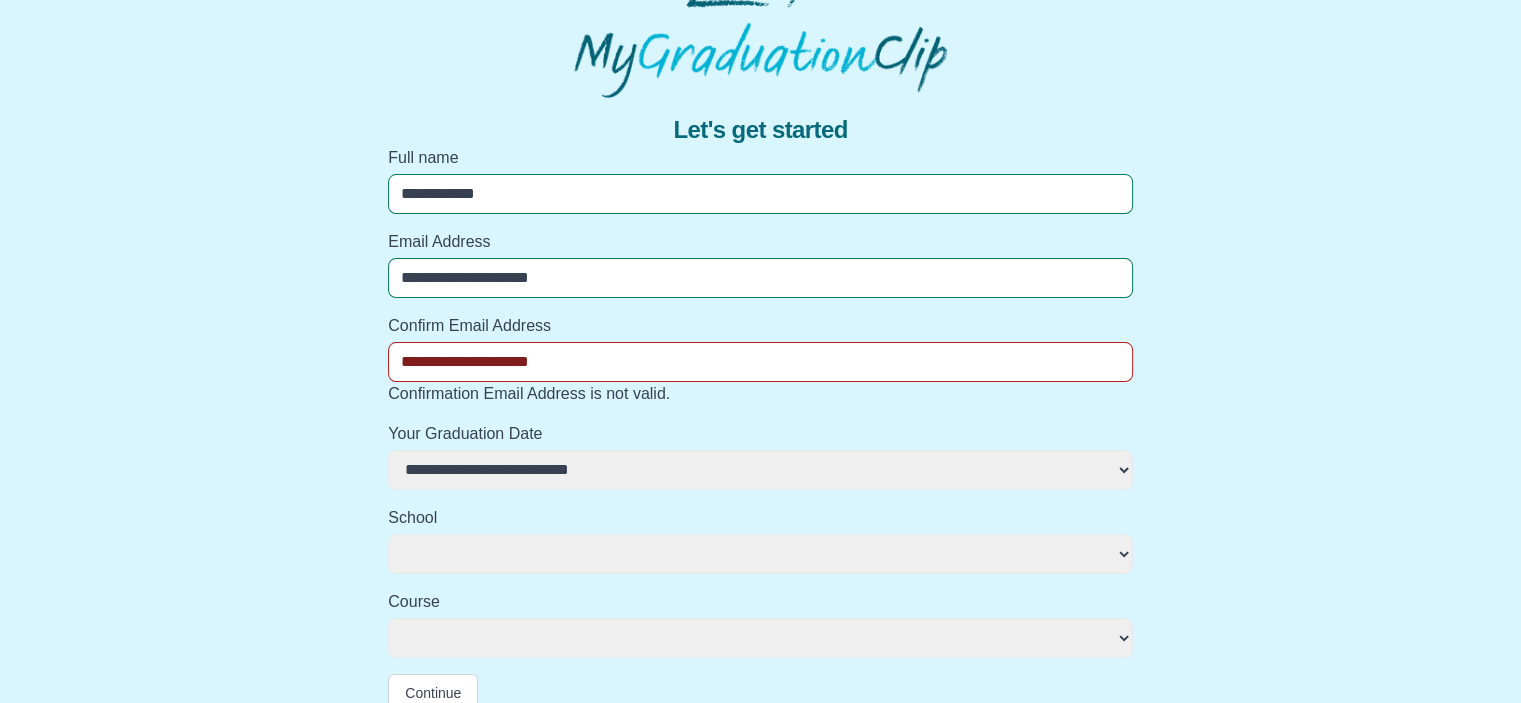 select 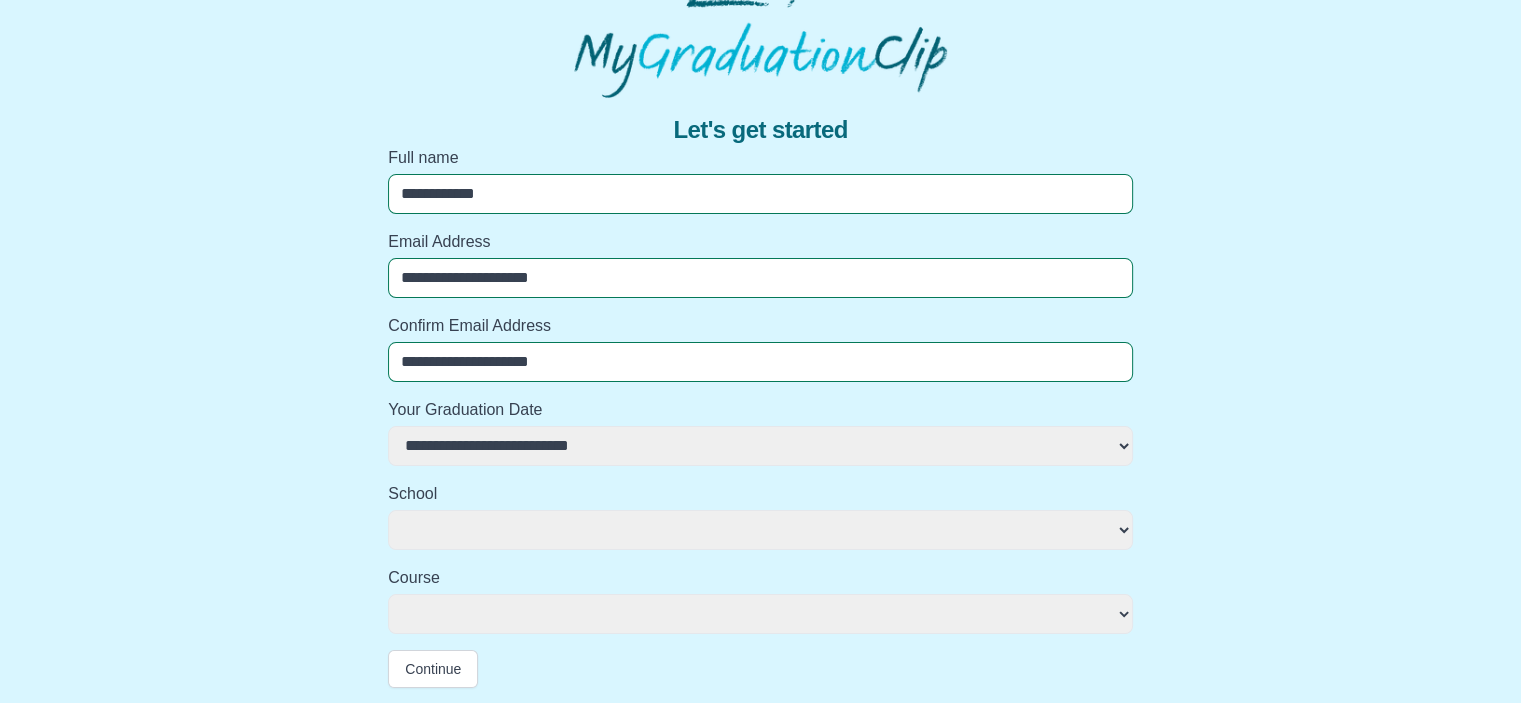 type on "**********" 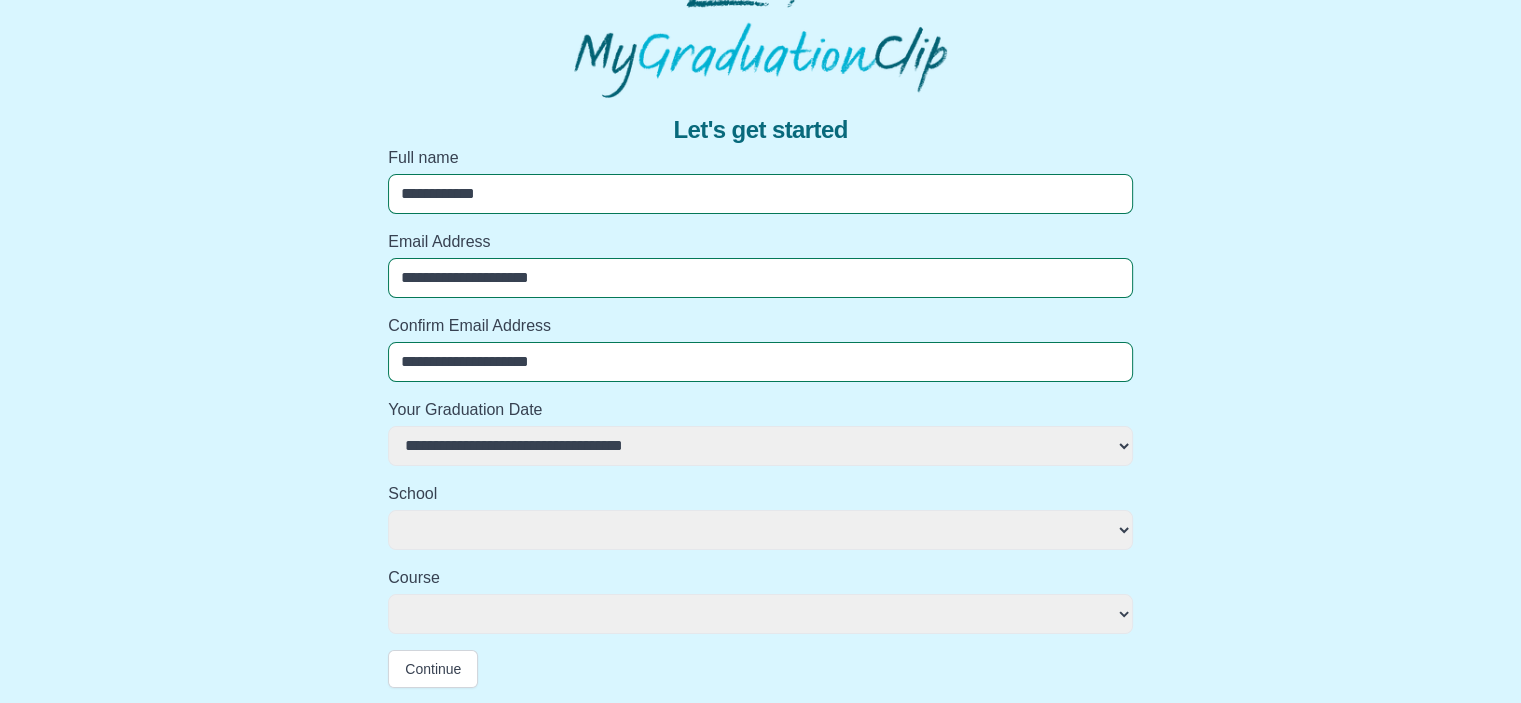 click on "[NAME] [LAST_NAME] [ADDRESS] [CITY] [STATE] [ZIP] [COUNTRY]" at bounding box center [760, 446] 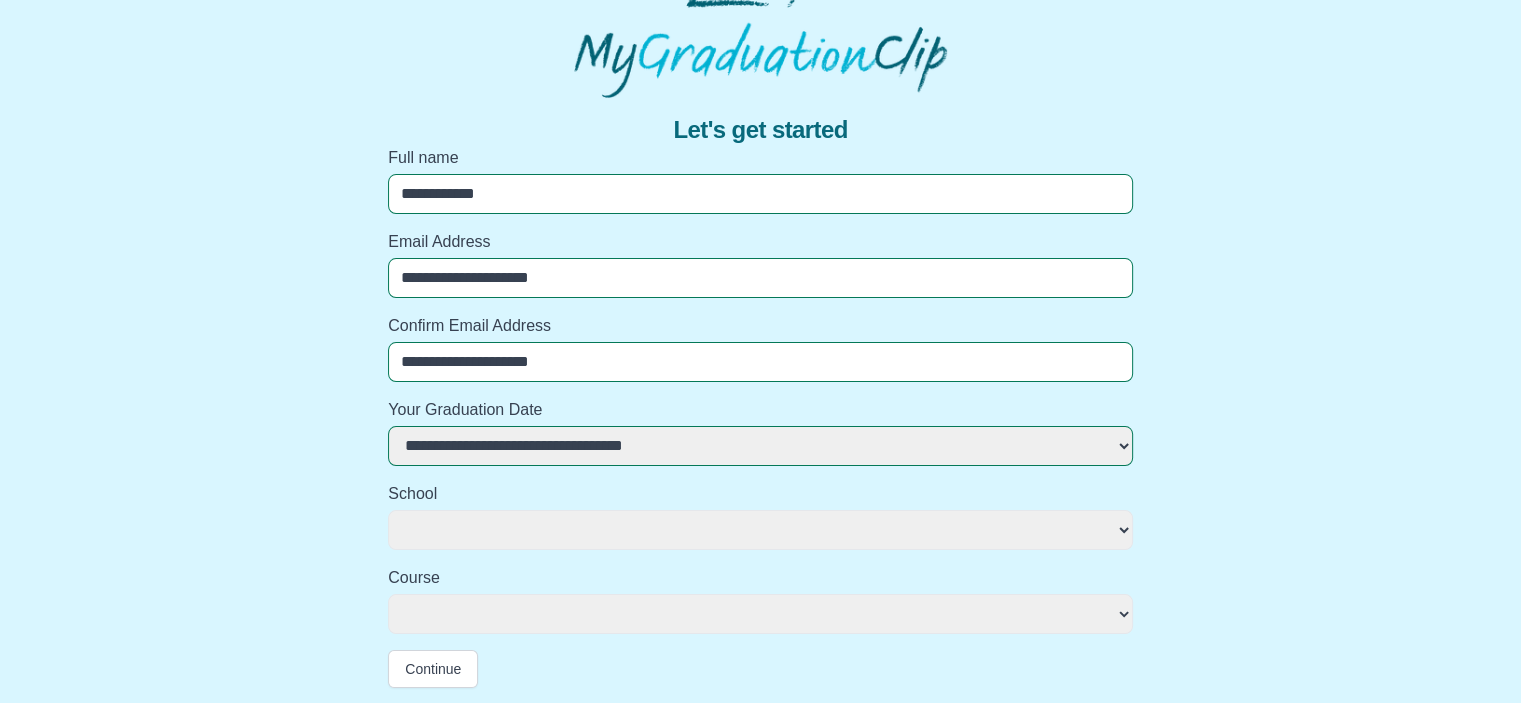 select 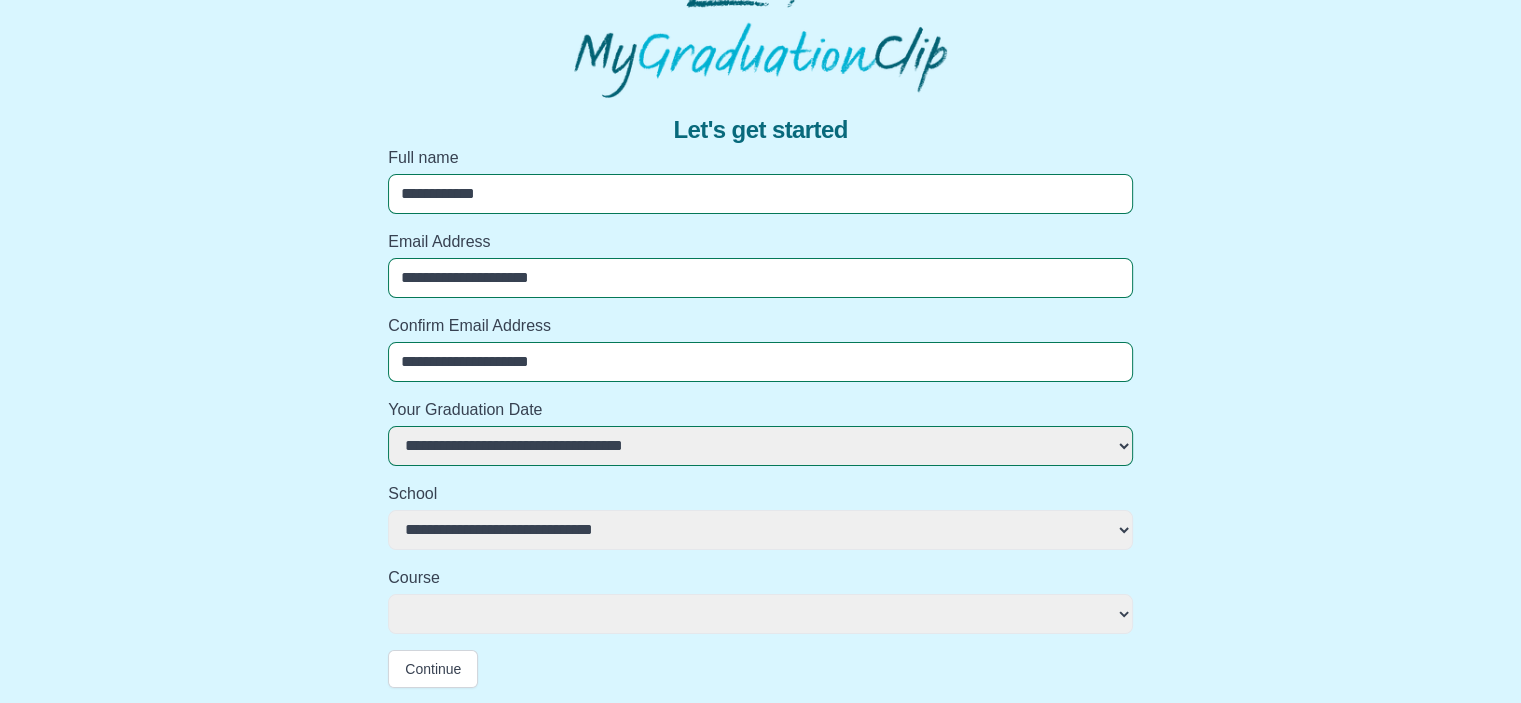 click on "**********" at bounding box center (760, 530) 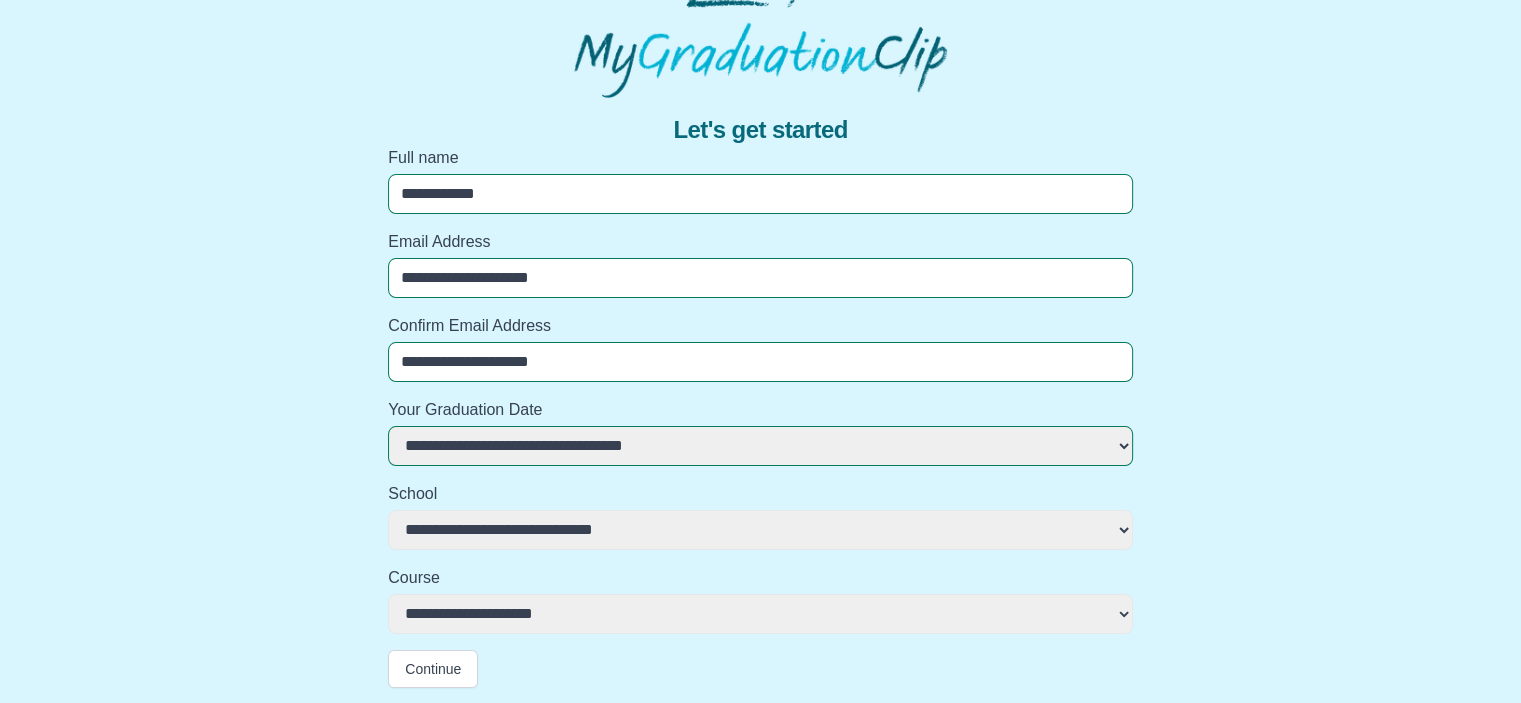 click on "[ADDRESS] [CITY] [STATE] [ZIP] [COUNTRY] [SCHOOL_NAME] [COURSE_NAME] [DATE] [MAJOR] [DEGREE] [GPA] [CREDITS] [YEAR] [PROFESSOR] [DEPARTMENT] [BUILDING] [ROOM] [PHONE] [EMAIL] [WEBSITE] [SOCIAL_MEDIA] [ADDRESS]" at bounding box center [760, 614] 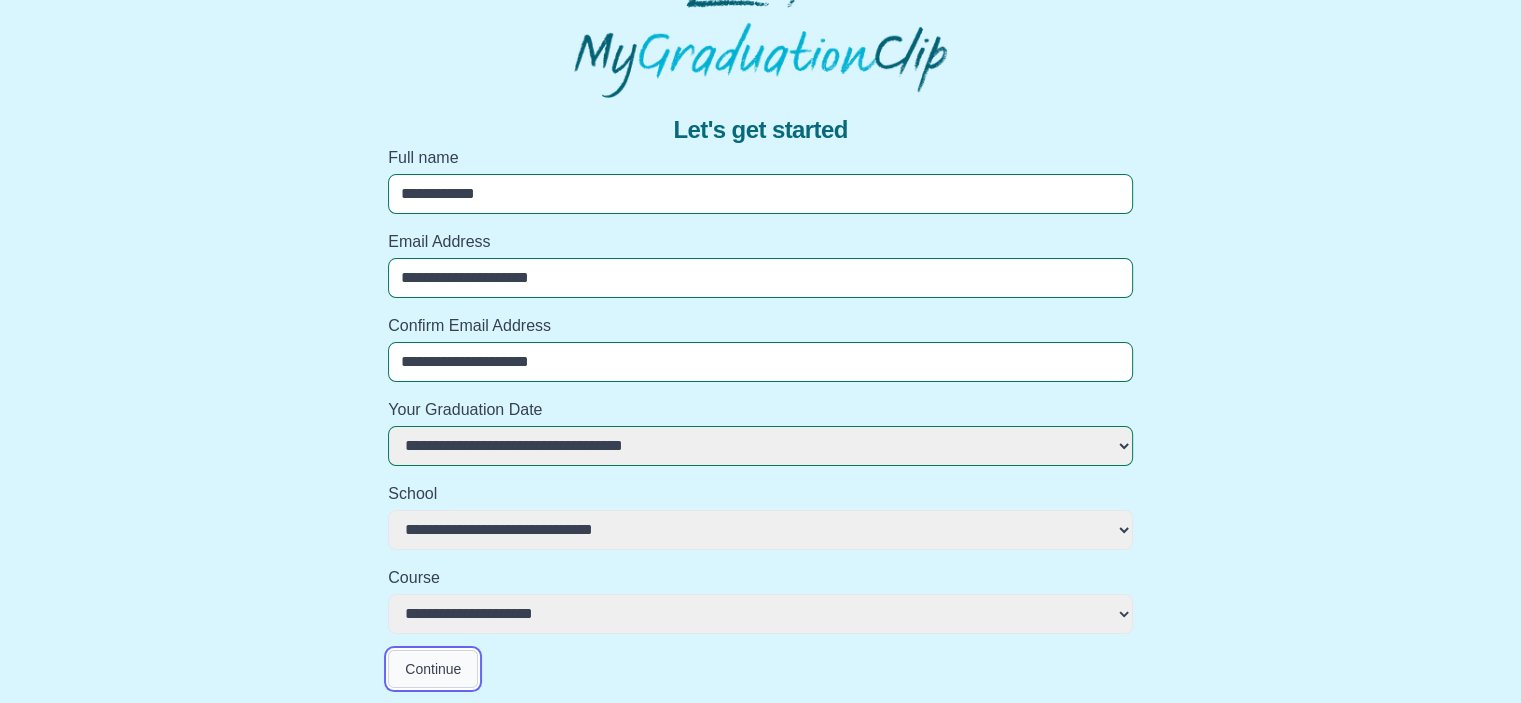 click on "Continue" at bounding box center (433, 669) 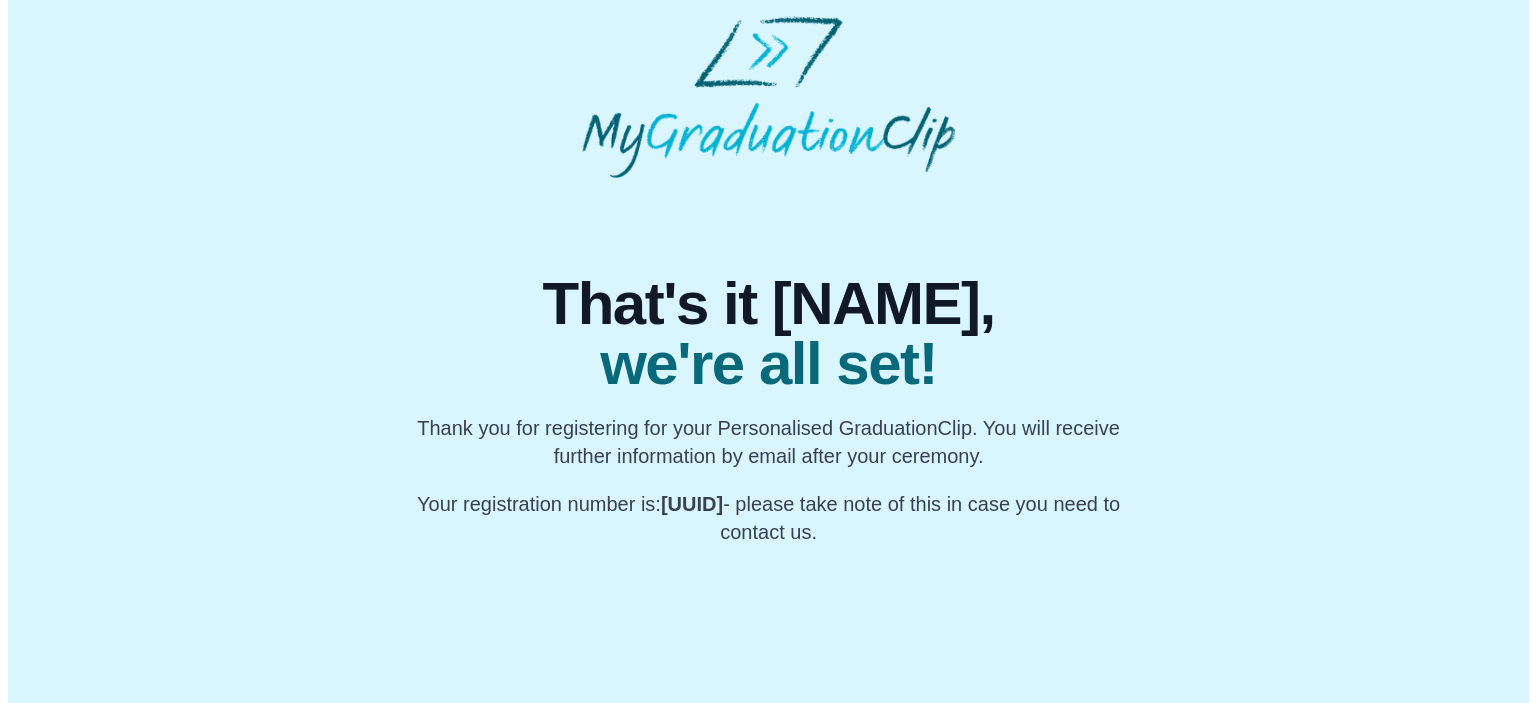 scroll, scrollTop: 0, scrollLeft: 0, axis: both 